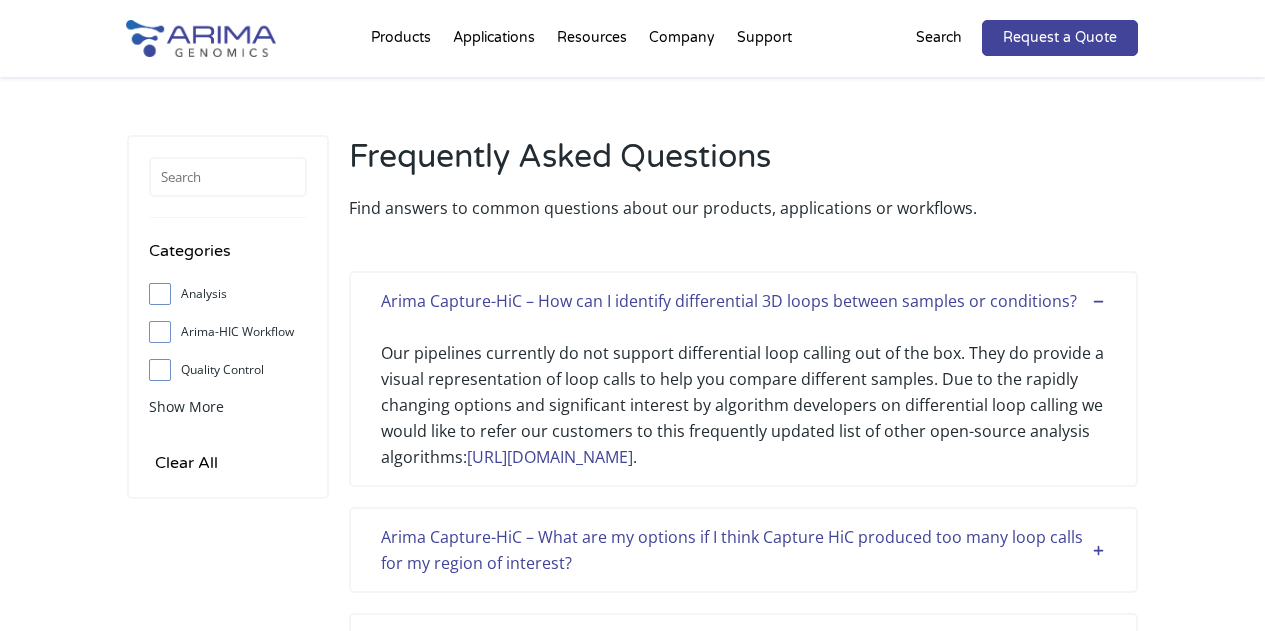 scroll, scrollTop: 171, scrollLeft: 0, axis: vertical 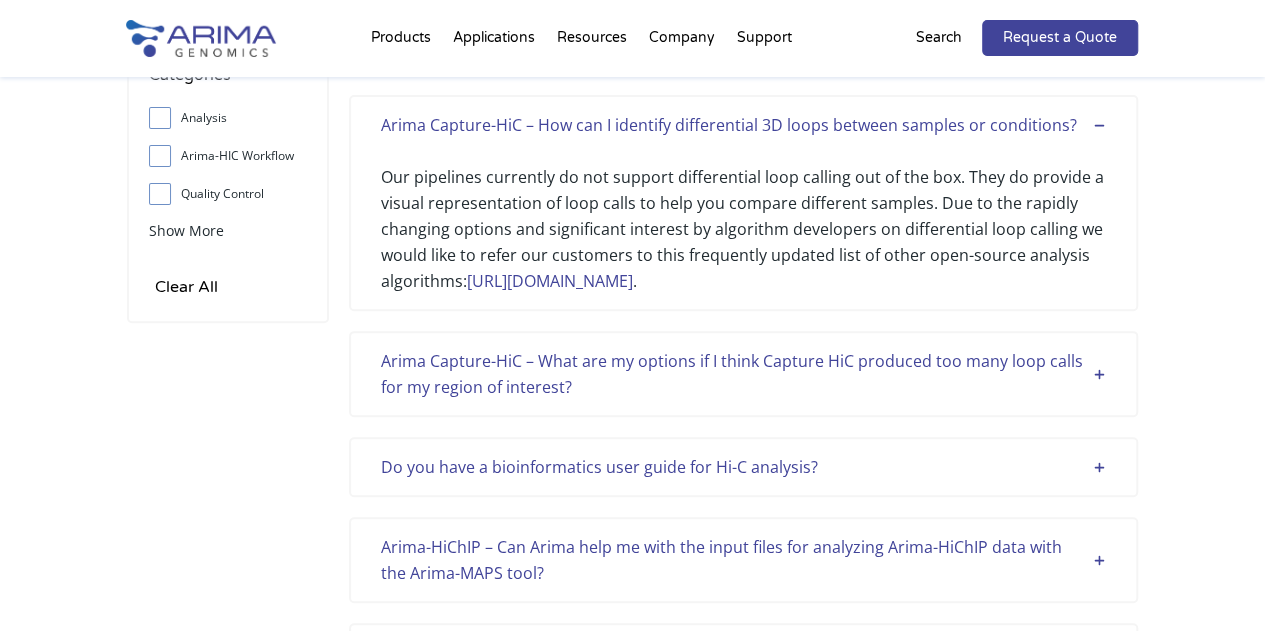 click on "Arima Capture-HiC – What are my options if I think Capture HiC produced too many loop calls for my region of interest?" at bounding box center [743, 374] 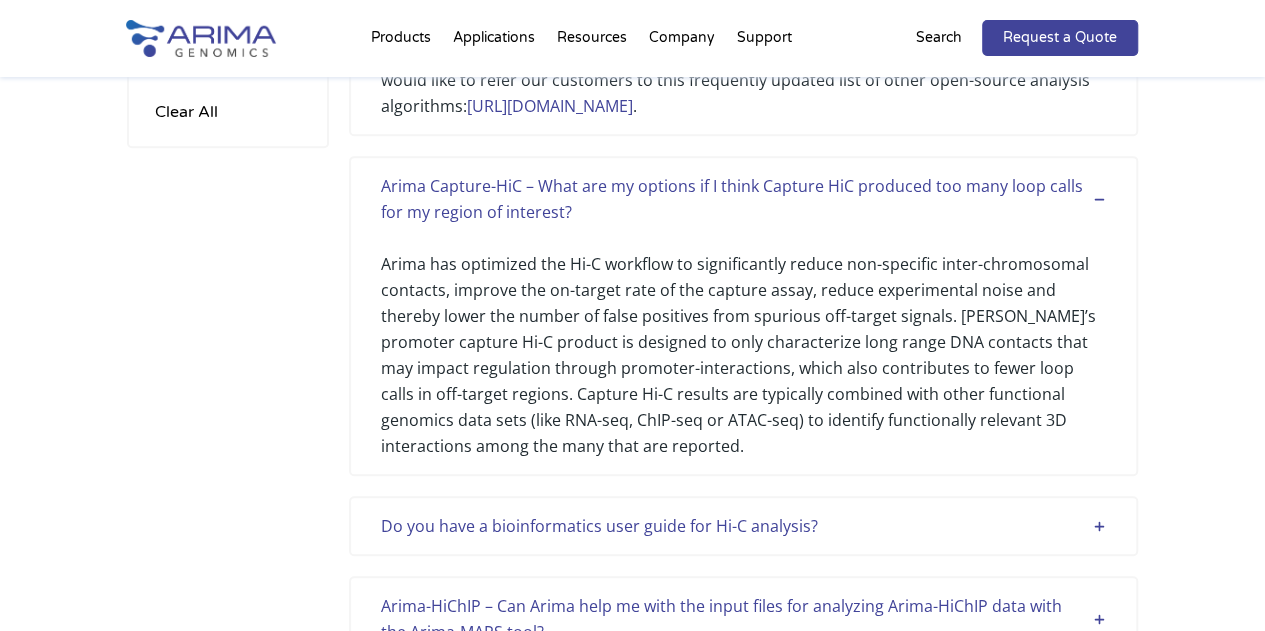 scroll, scrollTop: 352, scrollLeft: 0, axis: vertical 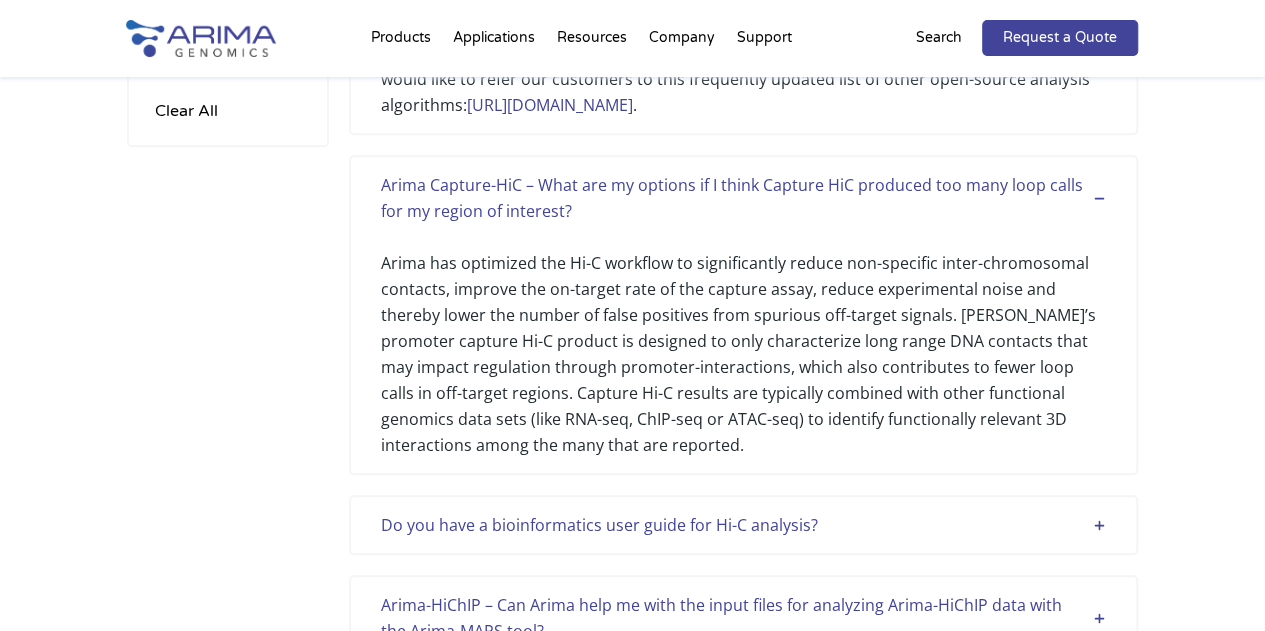 click on "Arima has optimized the Hi-C workflow to significantly reduce non-specific inter-chromosomal contacts, improve the on-target rate of the capture assay, reduce experimental noise and thereby lower the number of false positives from spurious off-target signals. [PERSON_NAME]’s promoter capture Hi-C product is designed to only characterize long range DNA contacts that may impact regulation through promoter-interactions, which also contributes to fewer loop calls in off-target regions. Capture Hi-C results are typically combined with other functional genomics data sets (like RNA-seq, ChIP-seq or ATAC-seq) to identify functionally relevant 3D interactions among the many that are reported." at bounding box center [743, 341] 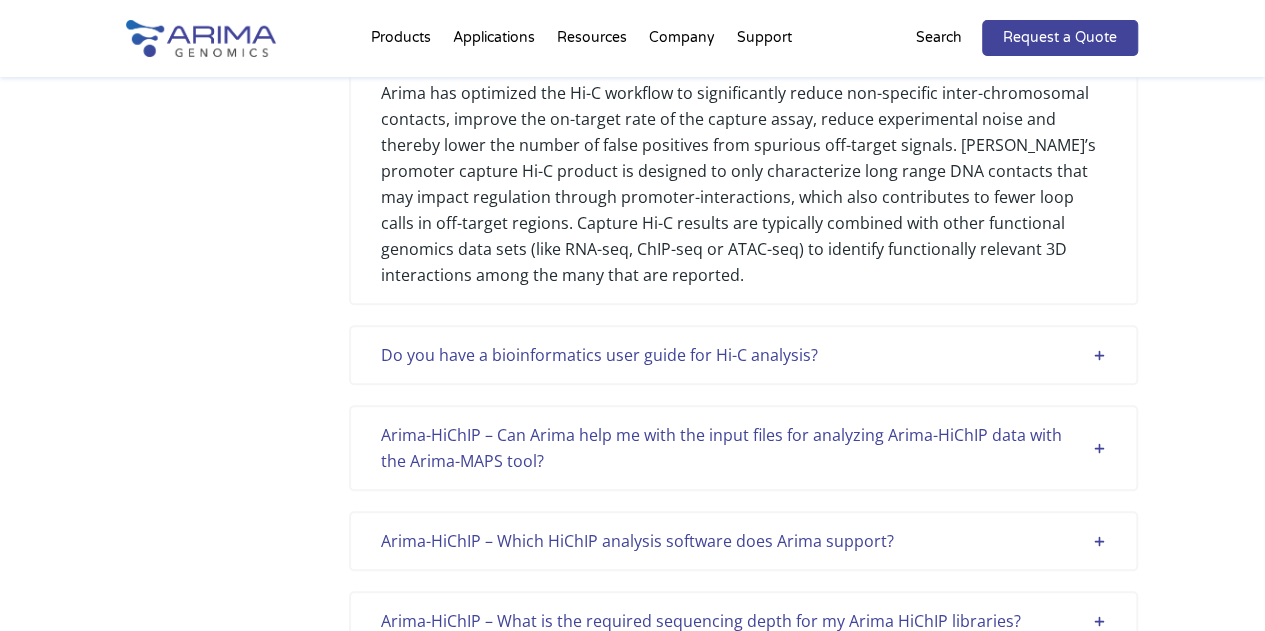 scroll, scrollTop: 524, scrollLeft: 0, axis: vertical 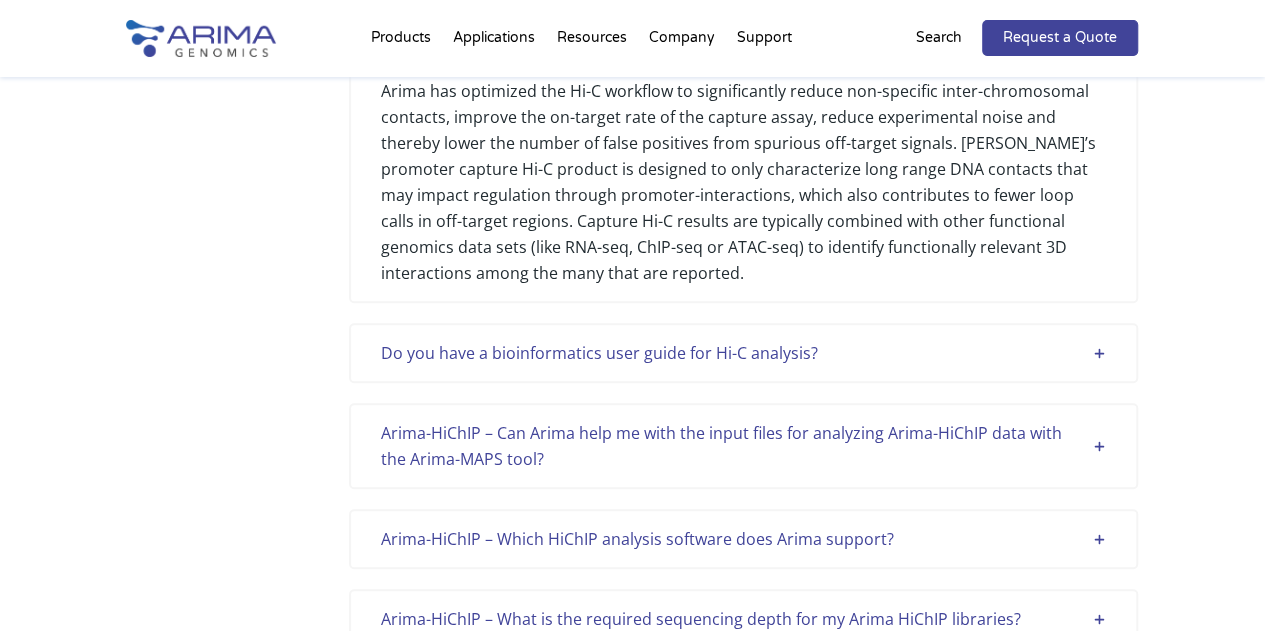 click on "Do you have a bioinformatics user guide for Hi-C analysis? Yes! Please view our latest bioinformatics user guide for Arima-HiC+ and Arima High Coverage HiC  here ." at bounding box center [743, 353] 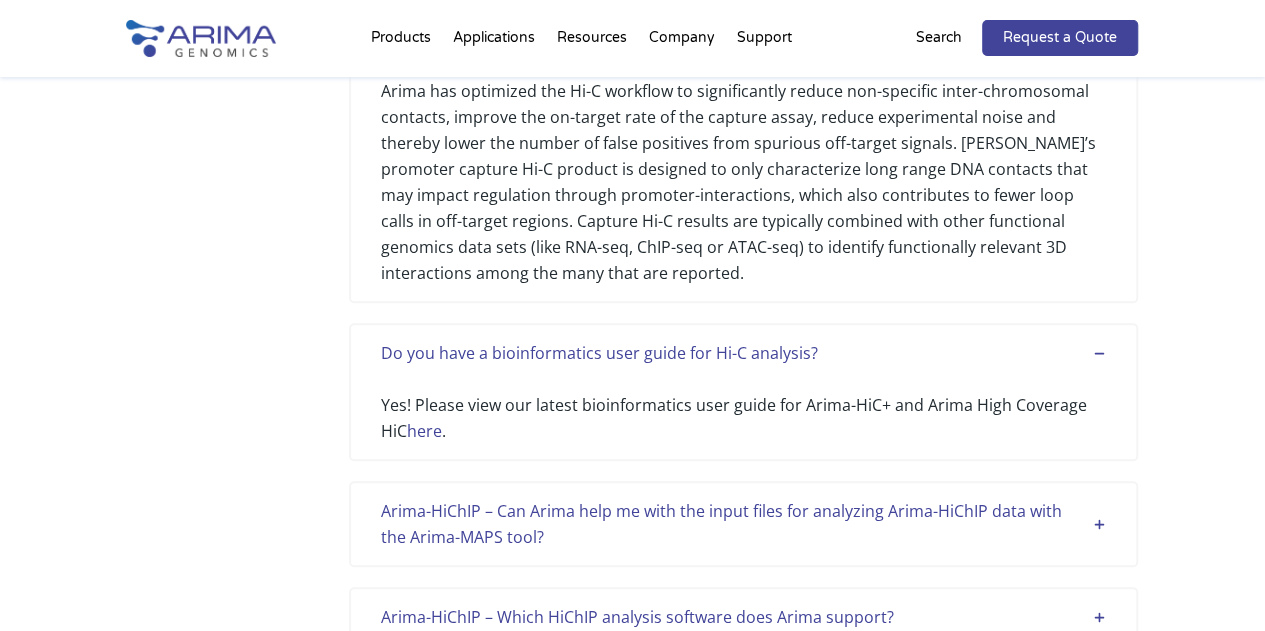 click on "here" at bounding box center [424, 431] 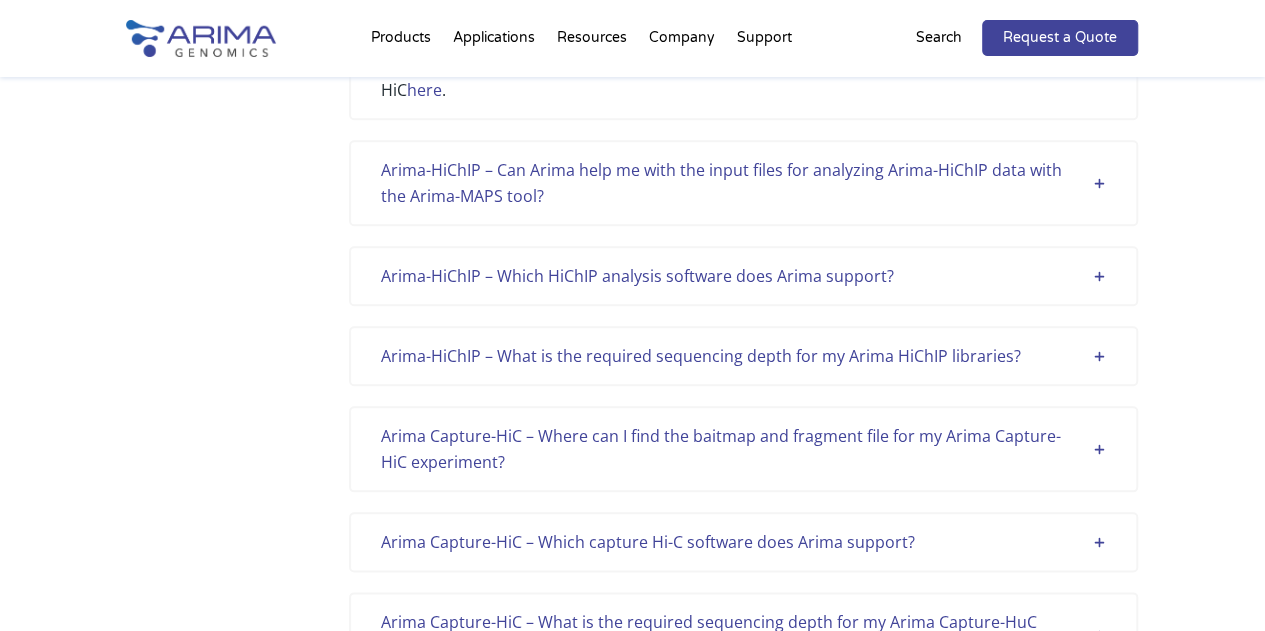 scroll, scrollTop: 868, scrollLeft: 0, axis: vertical 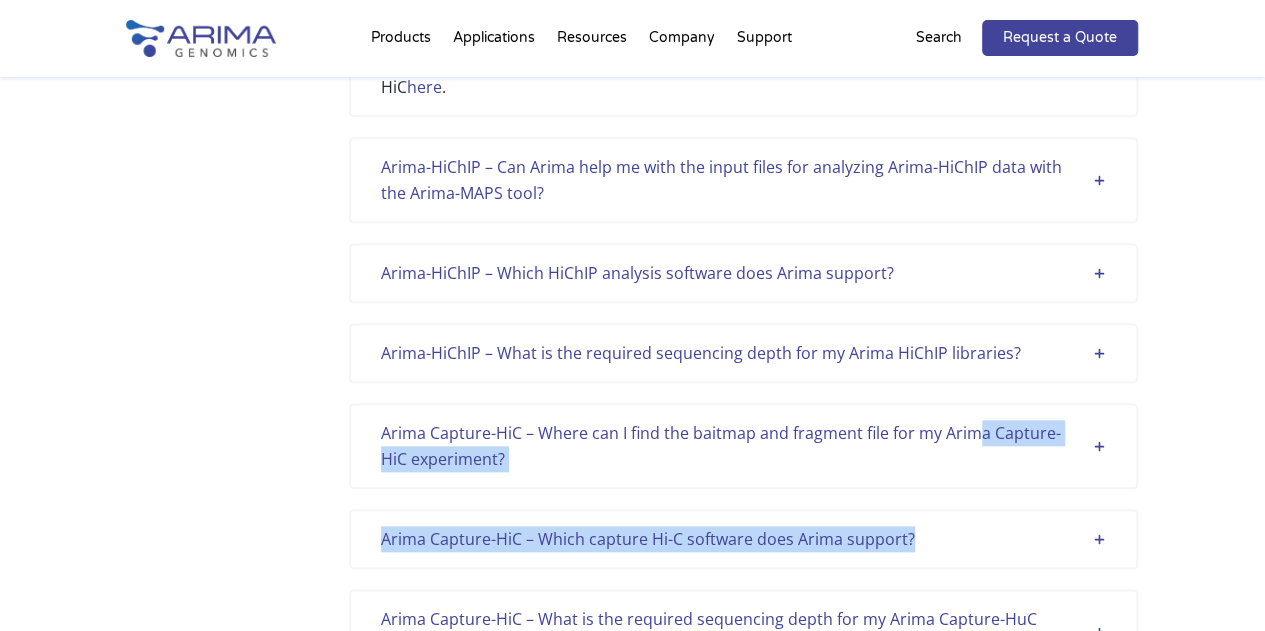 drag, startPoint x: 948, startPoint y: 515, endPoint x: 849, endPoint y: 629, distance: 150.98676 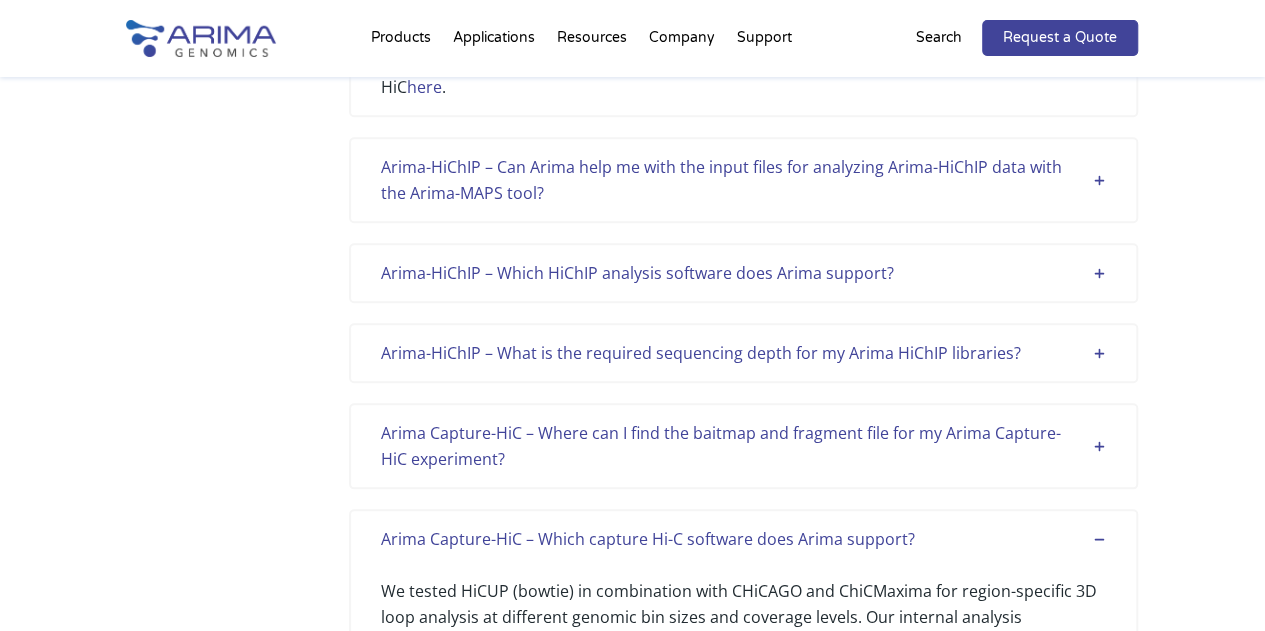 click on "Arima Capture-HiC – Where can I find the baitmap and fragment file for my Arima Capture-HiC experiment?" at bounding box center (743, 446) 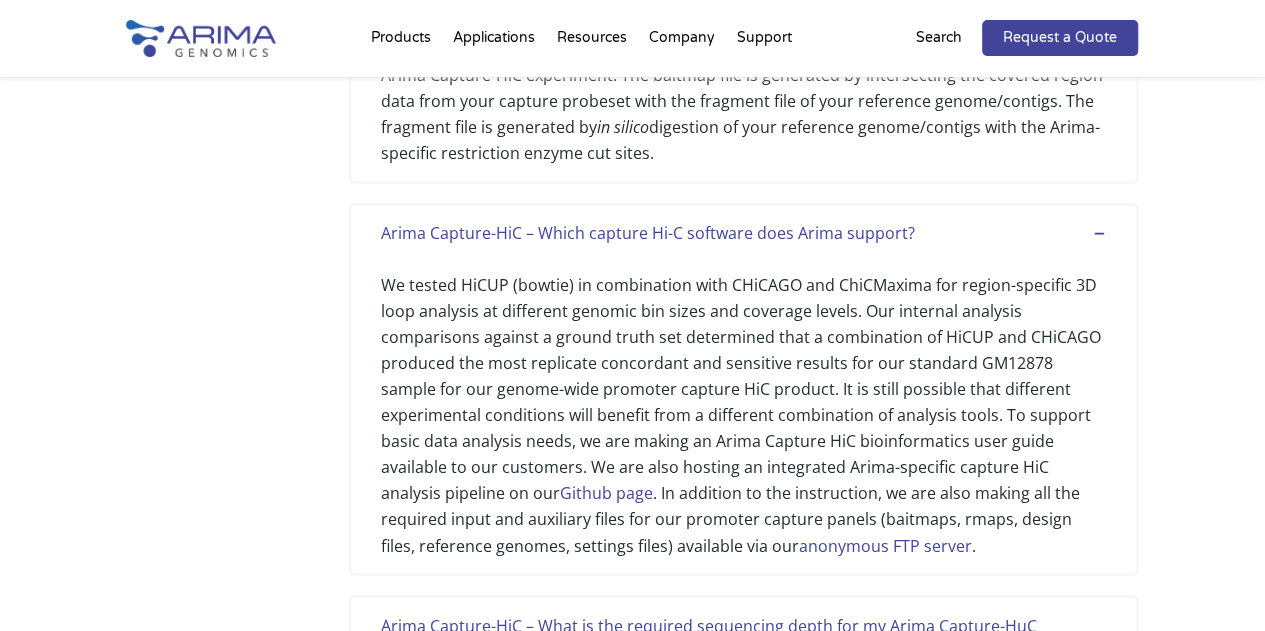 scroll, scrollTop: 1393, scrollLeft: 0, axis: vertical 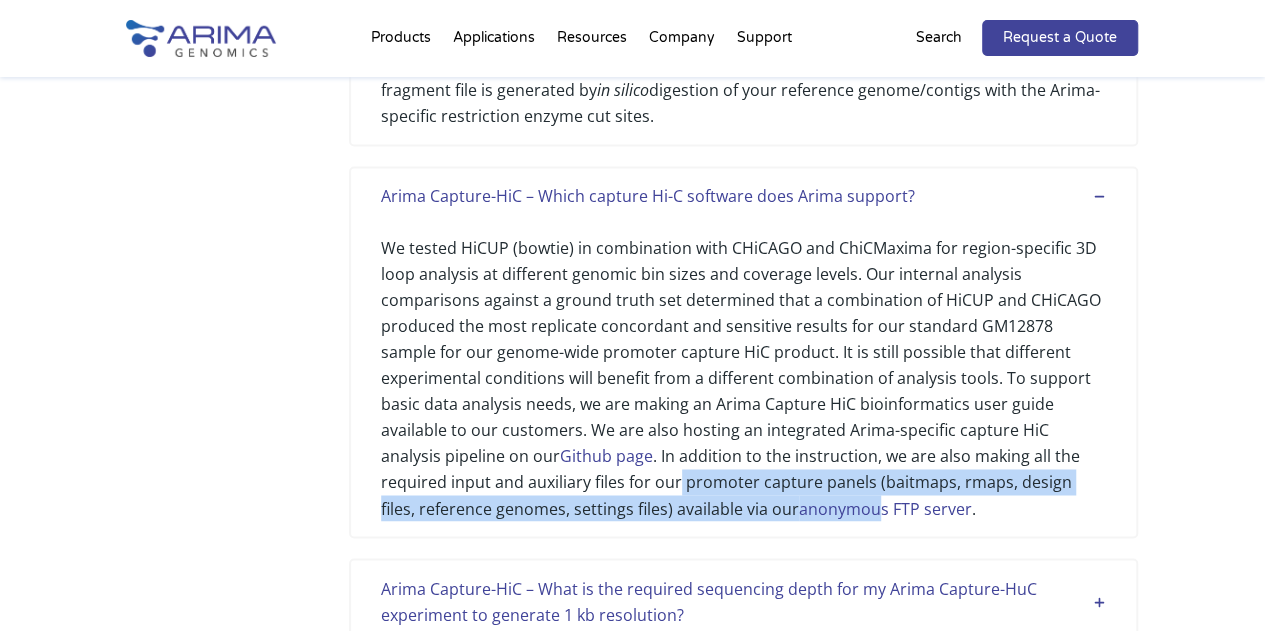 drag, startPoint x: 534, startPoint y: 469, endPoint x: 766, endPoint y: 527, distance: 239.14012 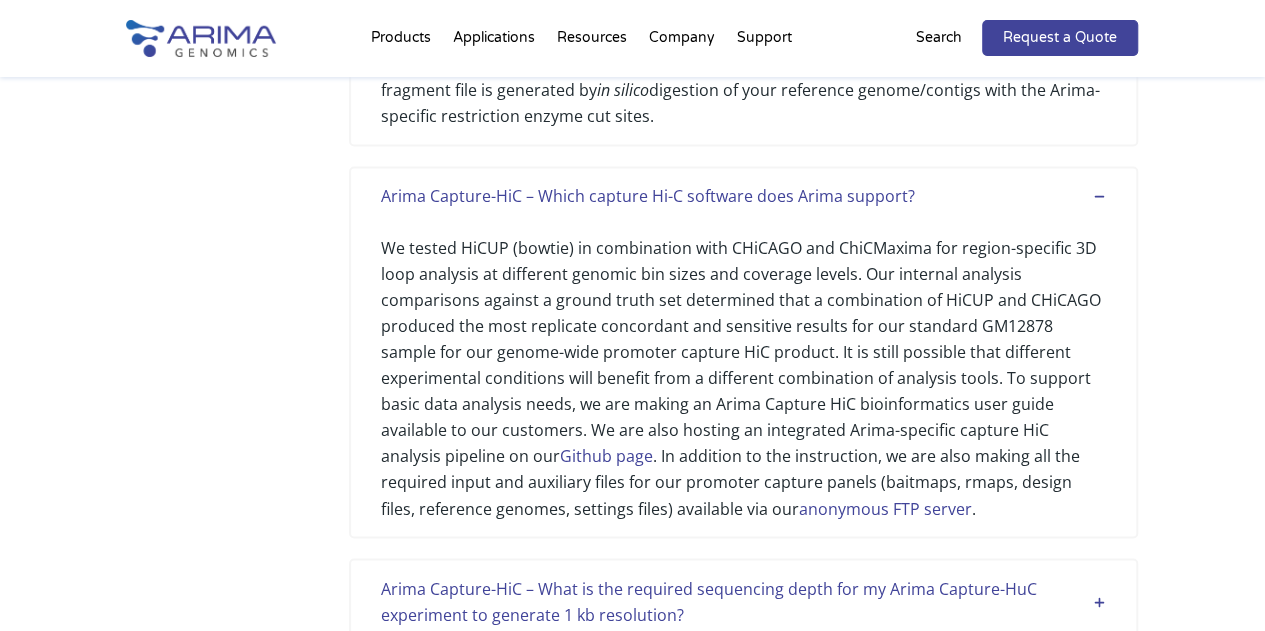 click on "Arima Capture-HiC – How can I identify differential 3D loops between samples or conditions? Our pipelines currently do not support differential loop calling out of the box. They do provide a visual representation of loop calls to help you compare different samples. Due to the rapidly changing options and significant interest by algorithm developers on differential loop calling we would like to refer our customers to this frequently updated list of other open-source analysis algorithms:  https://github.com/mdozmorov/HiC_tools#differential-interactions . Arima Capture-HiC – What are my options if I think Capture HiC produced too many loop calls for my region of interest? Do you have a bioinformatics user guide for Hi-C analysis? Yes! Please view our latest bioinformatics user guide for Arima-HiC+ and Arima High Coverage HiC  here . Arima-HiChIP – Can Arima help me with the input files for analyzing Arima-HiChIP data with the Arima-MAPS tool? https://github.com/ijuric/MAPS/tree/master/Arima_Genomics/ . ." at bounding box center (743, 2243) 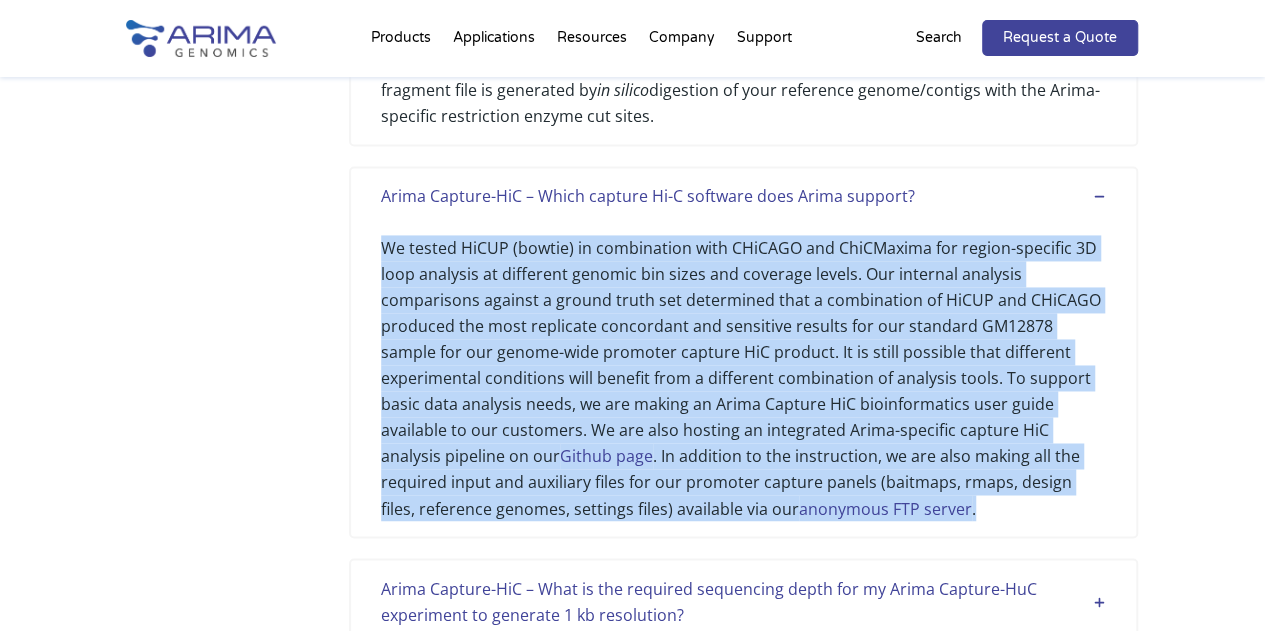 drag, startPoint x: 910, startPoint y: 508, endPoint x: 383, endPoint y: 257, distance: 583.7208 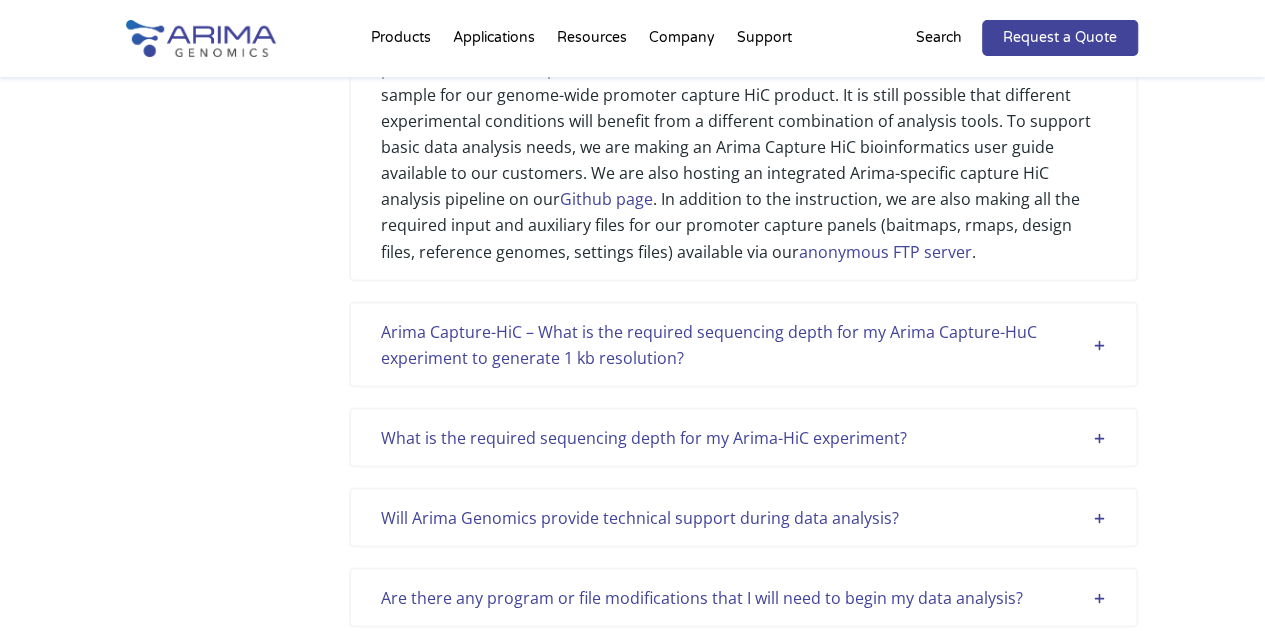 scroll, scrollTop: 1653, scrollLeft: 0, axis: vertical 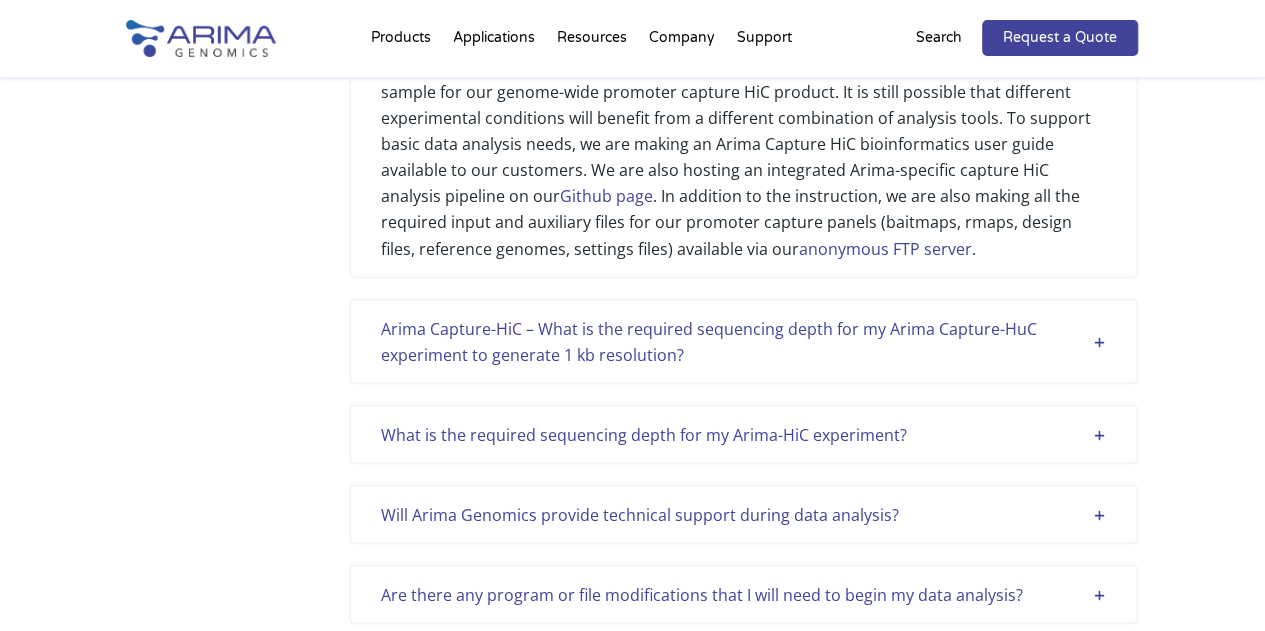 click on "Arima Capture-HiC – What is the required sequencing depth for my Arima Capture-HuC experiment to generate 1 kb resolution?" at bounding box center (743, 341) 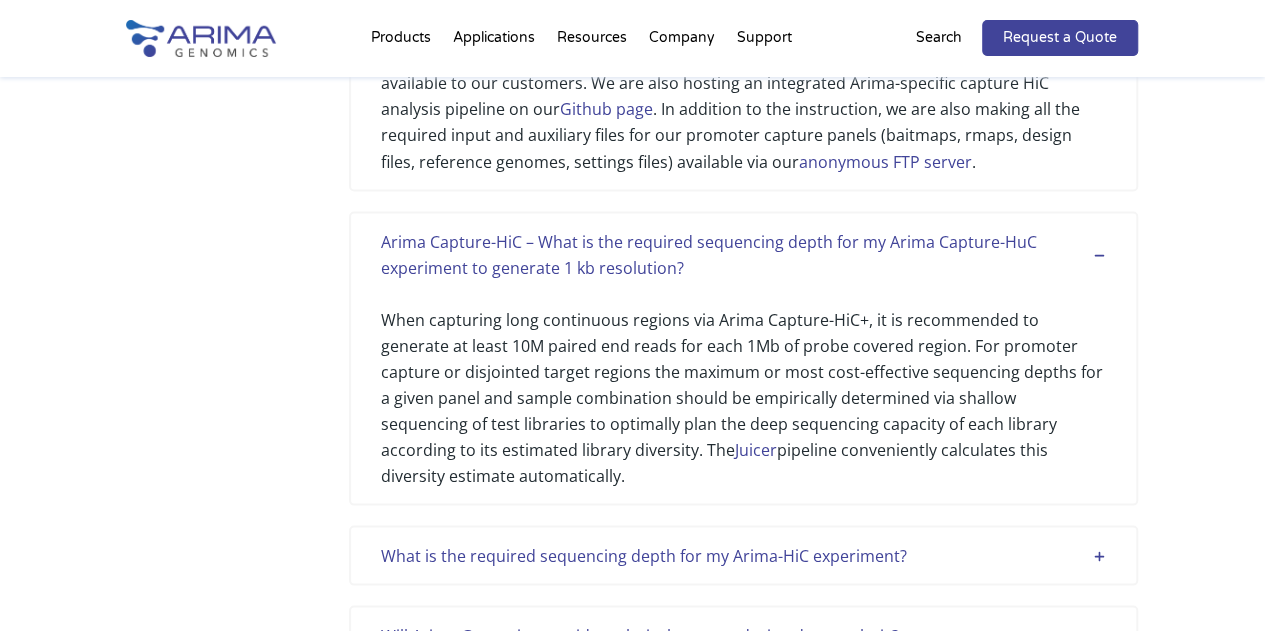 scroll, scrollTop: 1742, scrollLeft: 0, axis: vertical 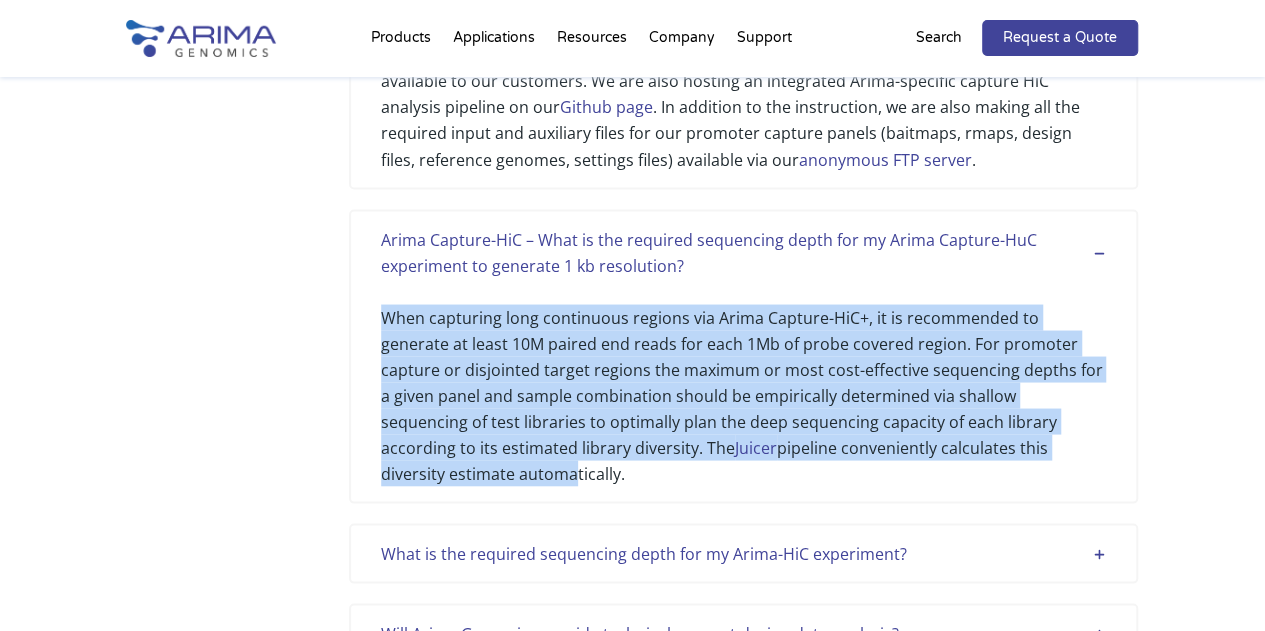 drag, startPoint x: 502, startPoint y: 335, endPoint x: 1035, endPoint y: 441, distance: 543.4381 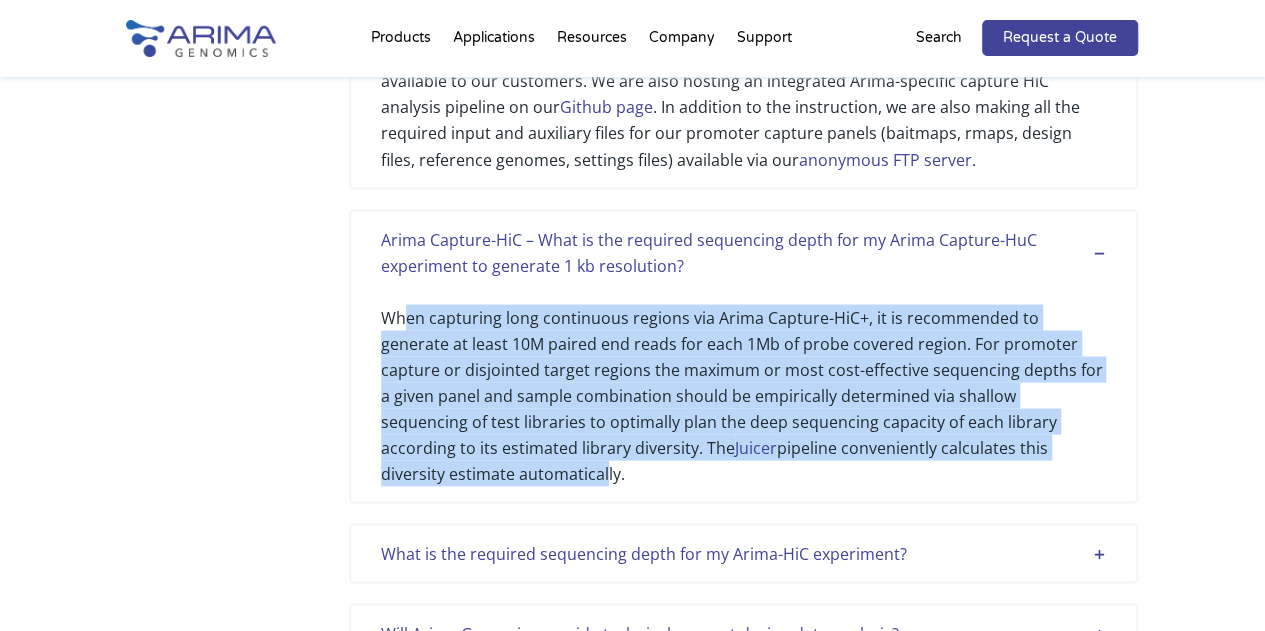drag, startPoint x: 1040, startPoint y: 438, endPoint x: 402, endPoint y: 303, distance: 652.1265 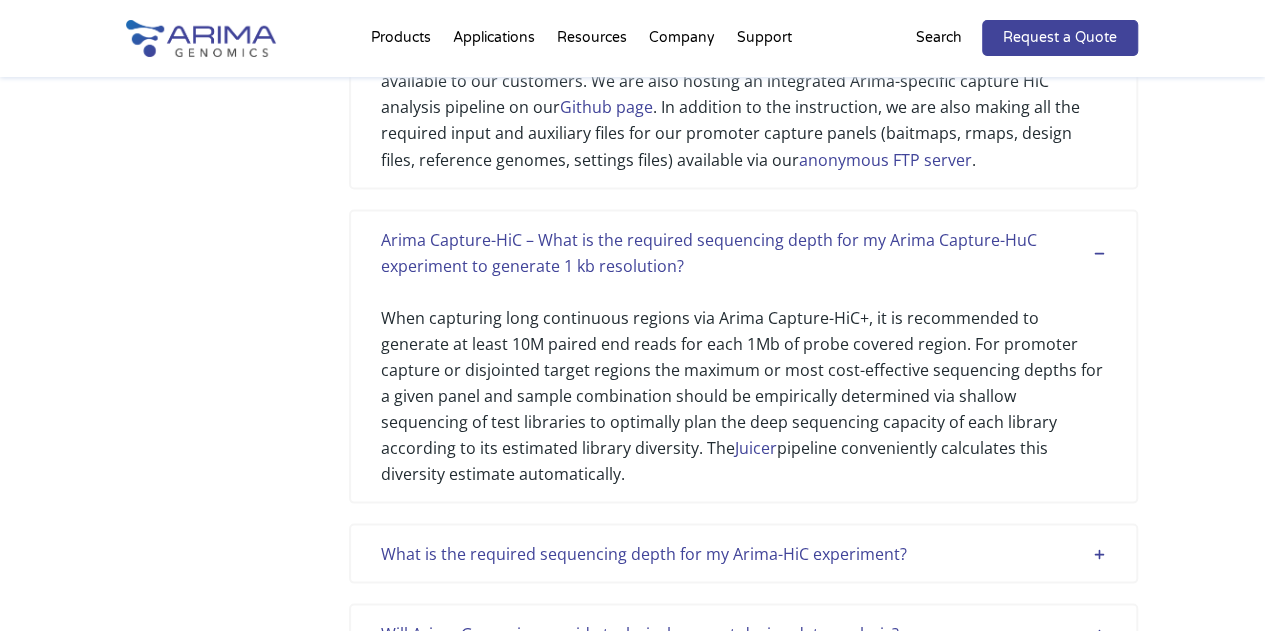 drag, startPoint x: 390, startPoint y: 303, endPoint x: 1115, endPoint y: 449, distance: 739.55457 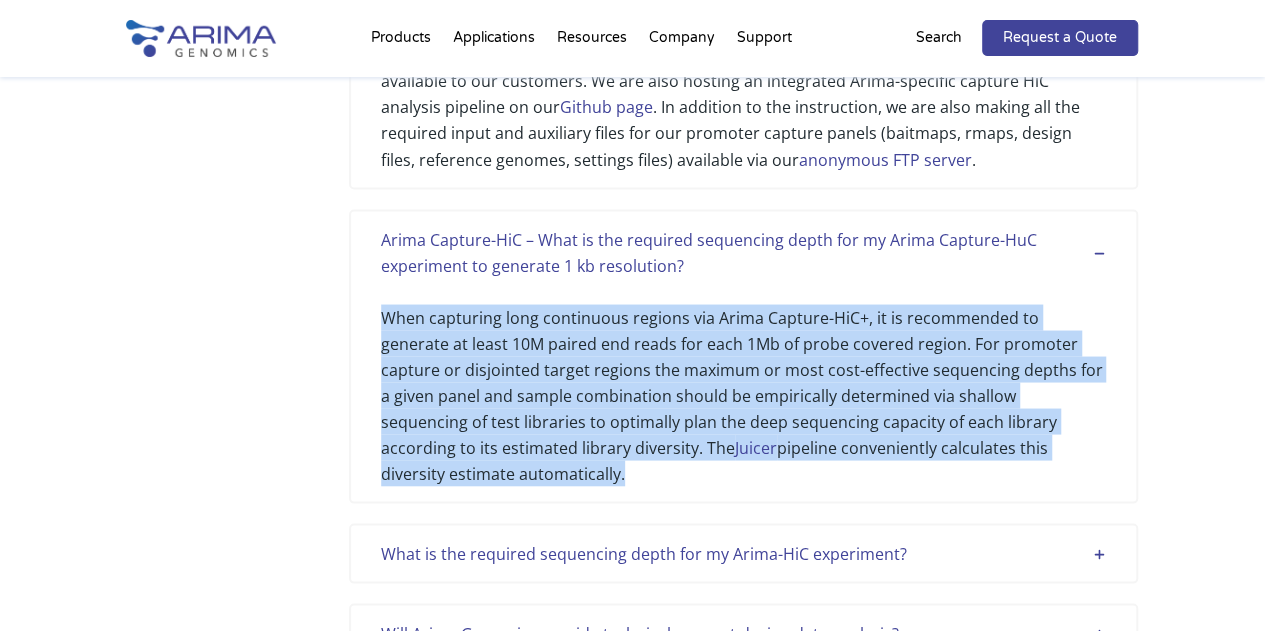 drag, startPoint x: 1035, startPoint y: 449, endPoint x: 388, endPoint y: 320, distance: 659.7348 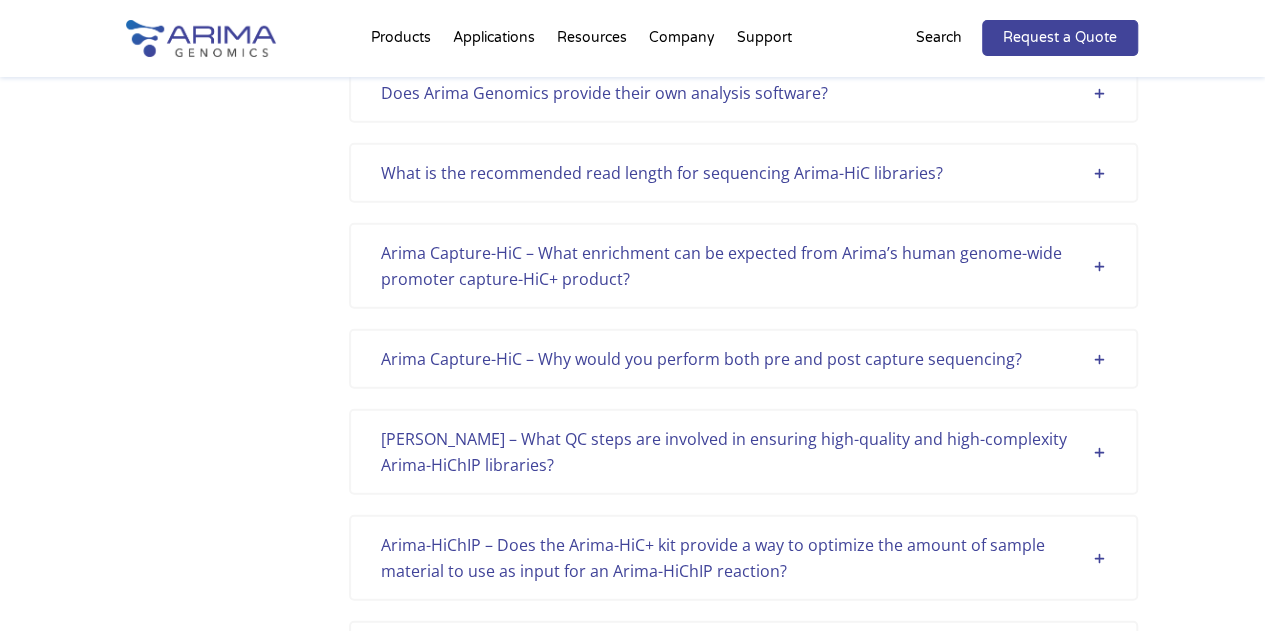 scroll, scrollTop: 2444, scrollLeft: 0, axis: vertical 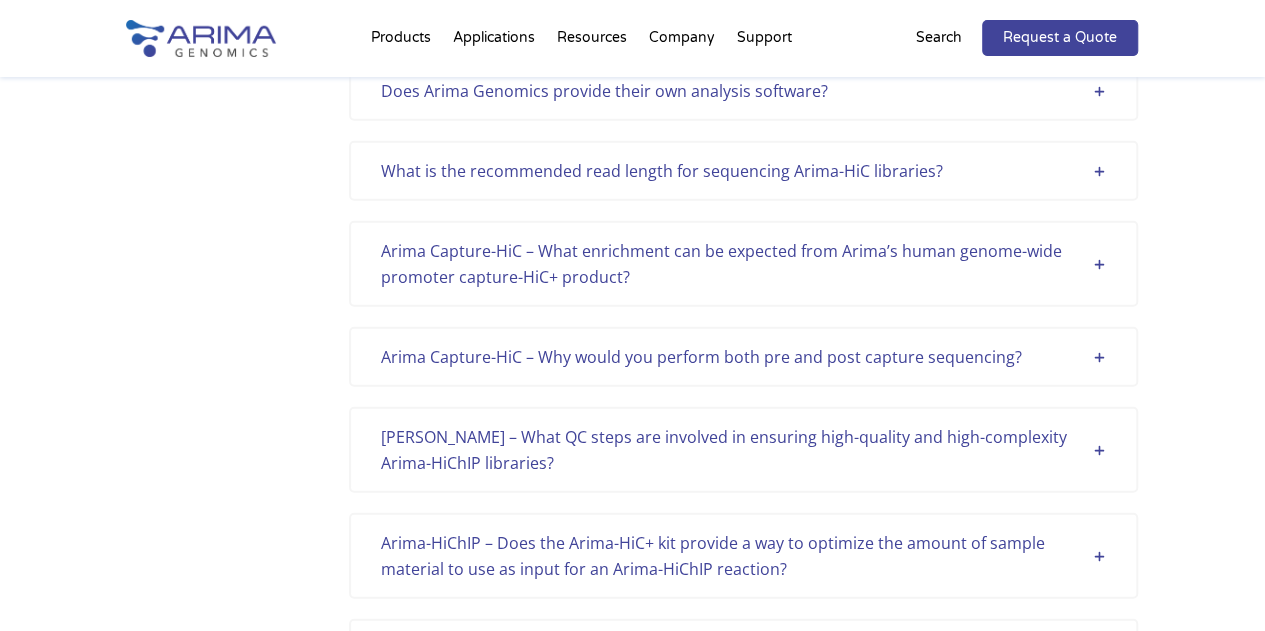 drag, startPoint x: 453, startPoint y: 254, endPoint x: 383, endPoint y: 271, distance: 72.03471 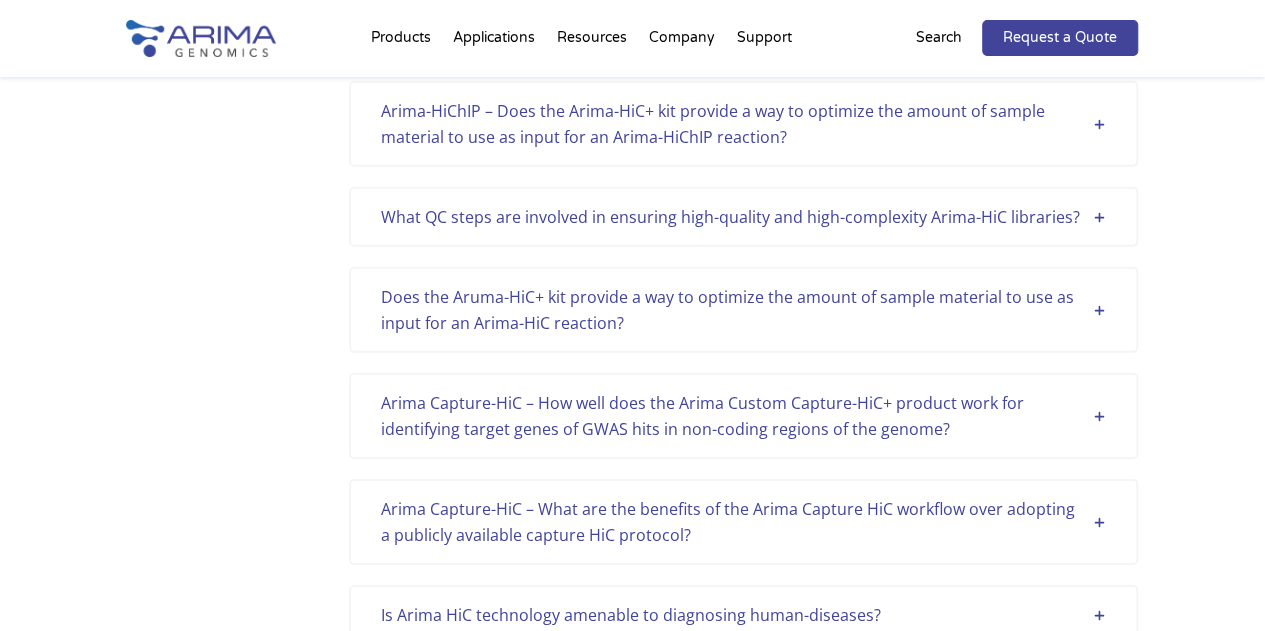scroll, scrollTop: 2878, scrollLeft: 0, axis: vertical 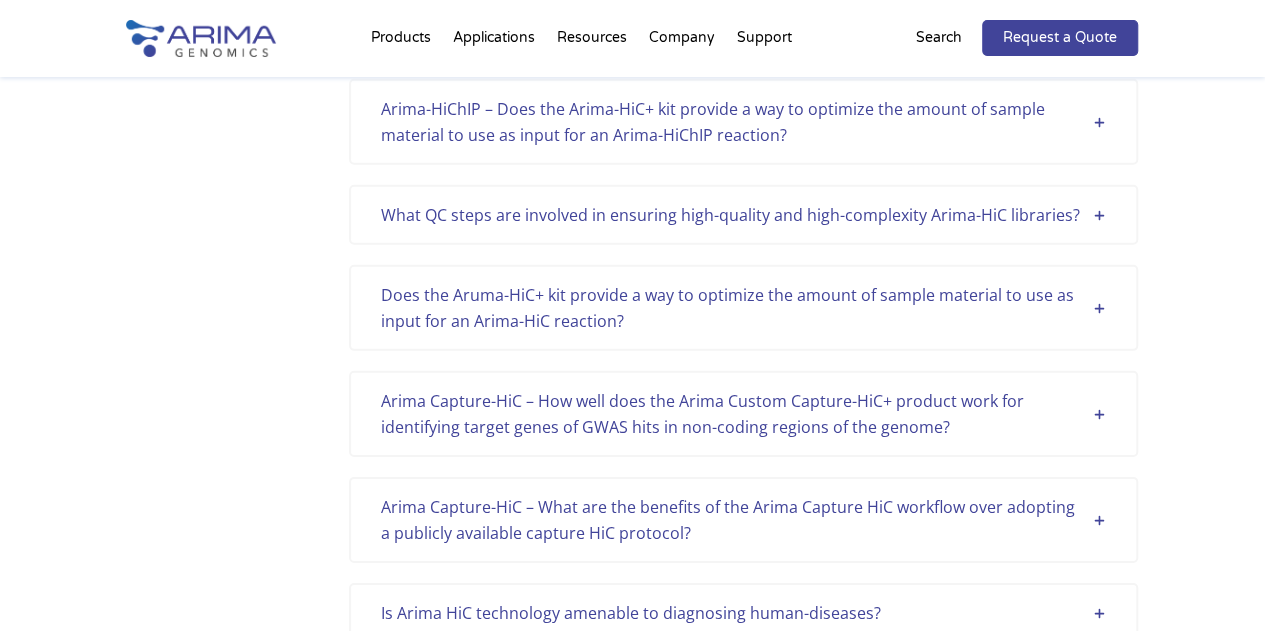 click on "Arima Capture-HiC – What are the benefits of the Arima Capture HiC workflow over adopting a publicly available capture HiC protocol?" at bounding box center [743, 520] 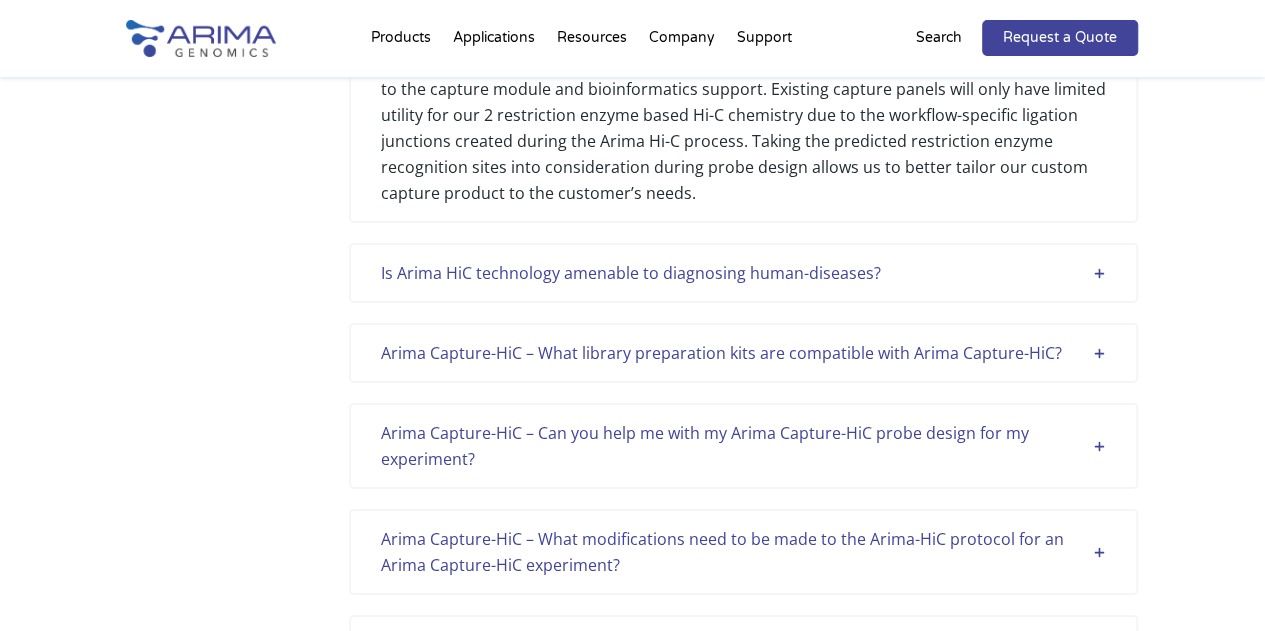 scroll, scrollTop: 3479, scrollLeft: 0, axis: vertical 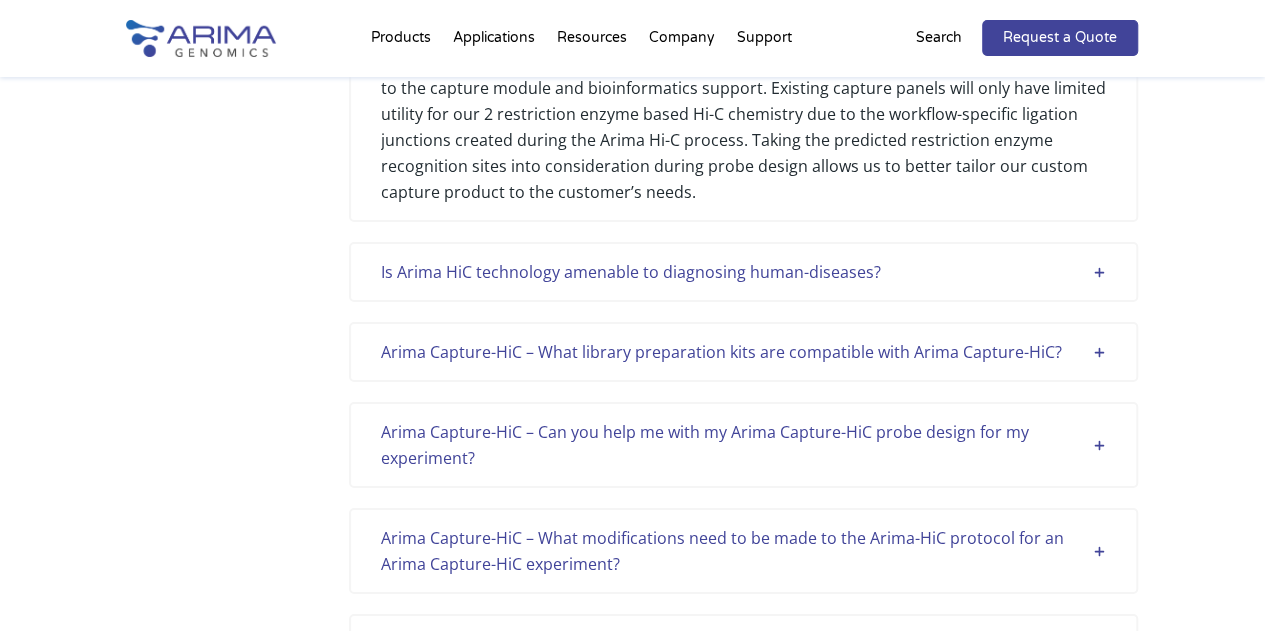 click on "Arima Capture-HiC – Can you help me with my Arima Capture-HiC probe design for my experiment?" at bounding box center (743, 445) 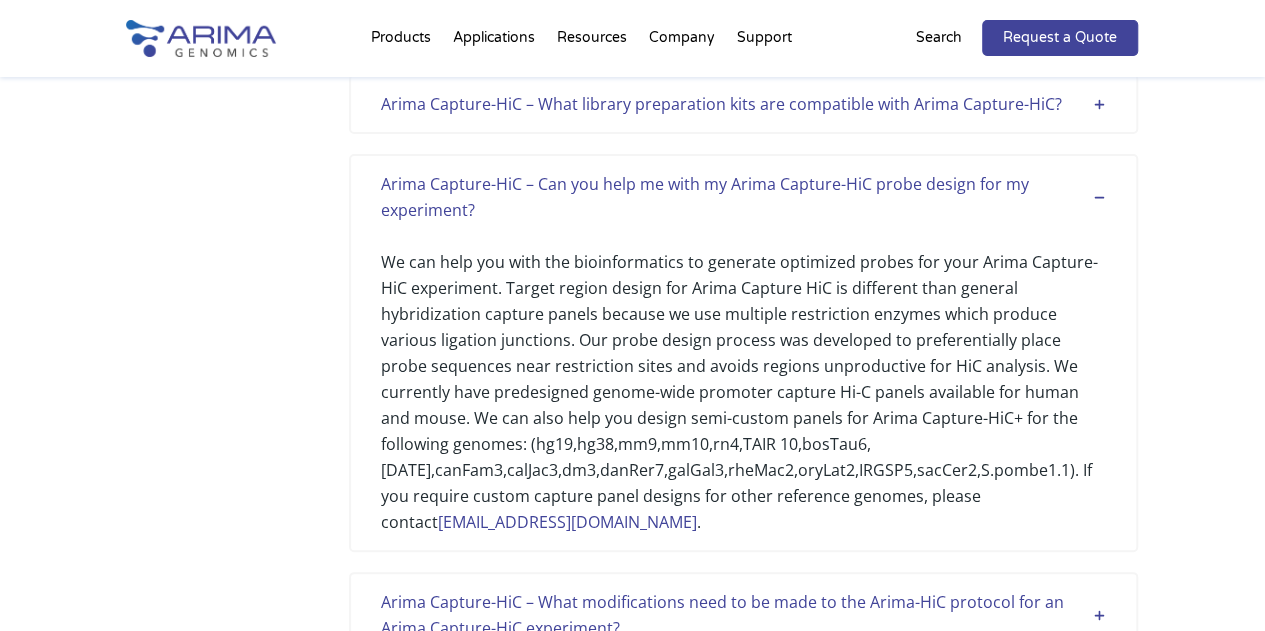 scroll, scrollTop: 3733, scrollLeft: 0, axis: vertical 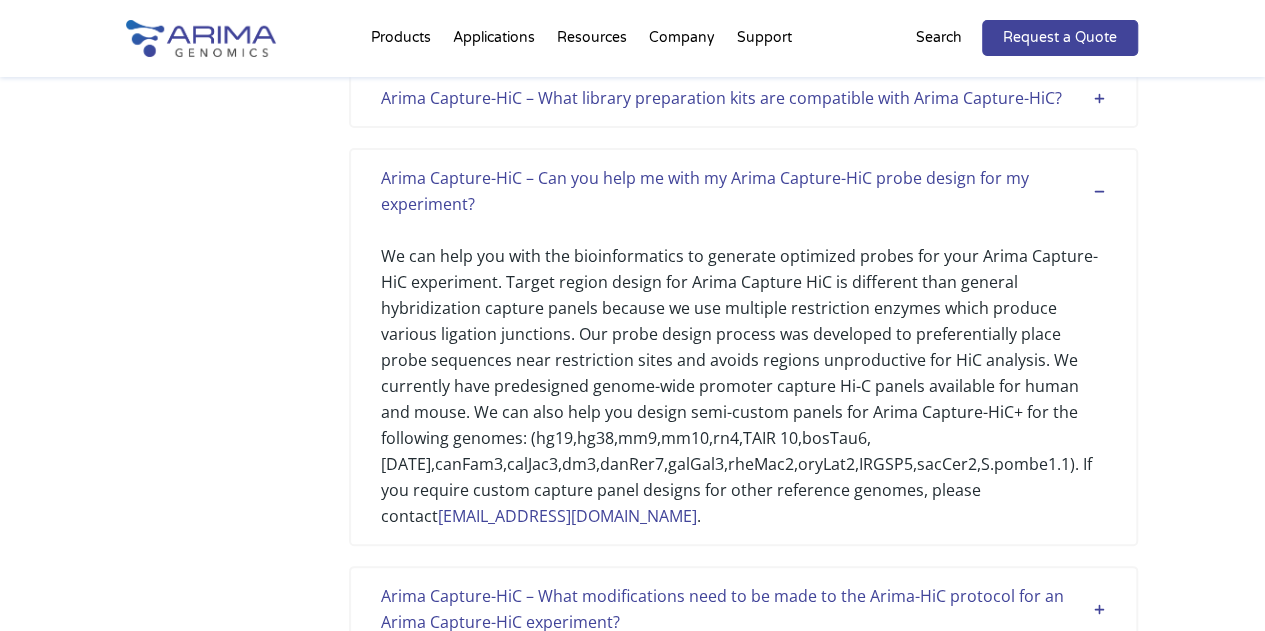 click on "Arima Capture-HiC – Can you help me with my Arima Capture-HiC probe design for my experiment?" at bounding box center [743, 191] 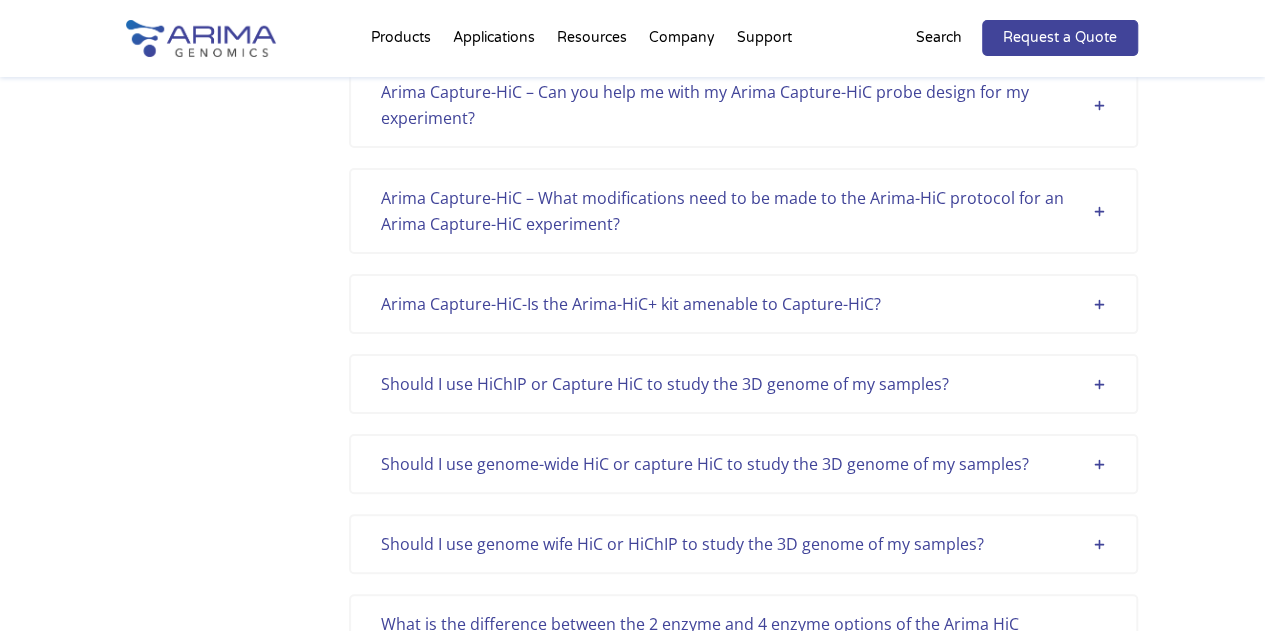 scroll, scrollTop: 3822, scrollLeft: 0, axis: vertical 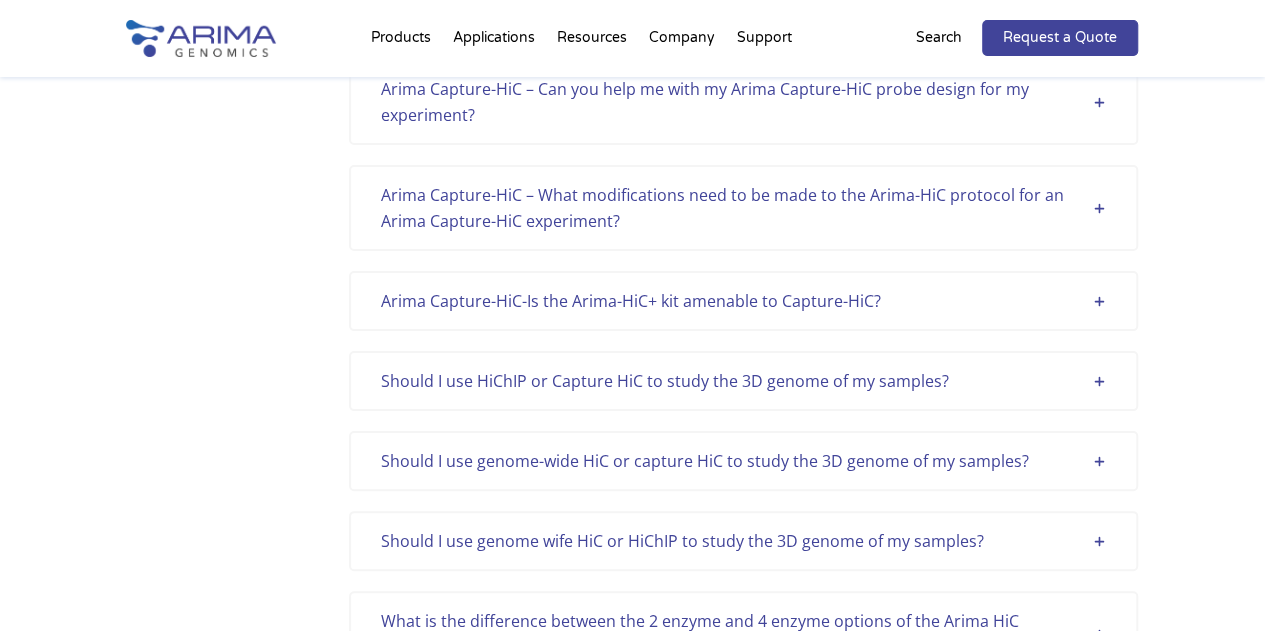 click on "Should I use HiChIP or Capture HiC to study the 3D genome of my samples?" at bounding box center (743, 381) 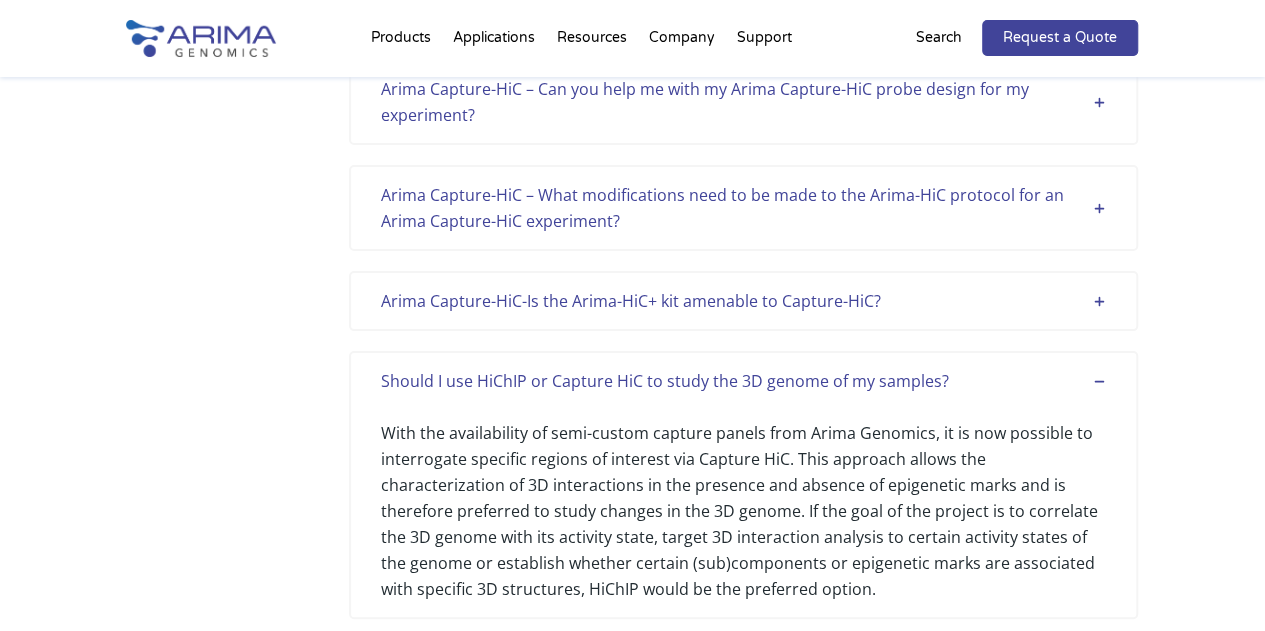 drag, startPoint x: 655, startPoint y: 361, endPoint x: 557, endPoint y: 369, distance: 98.32599 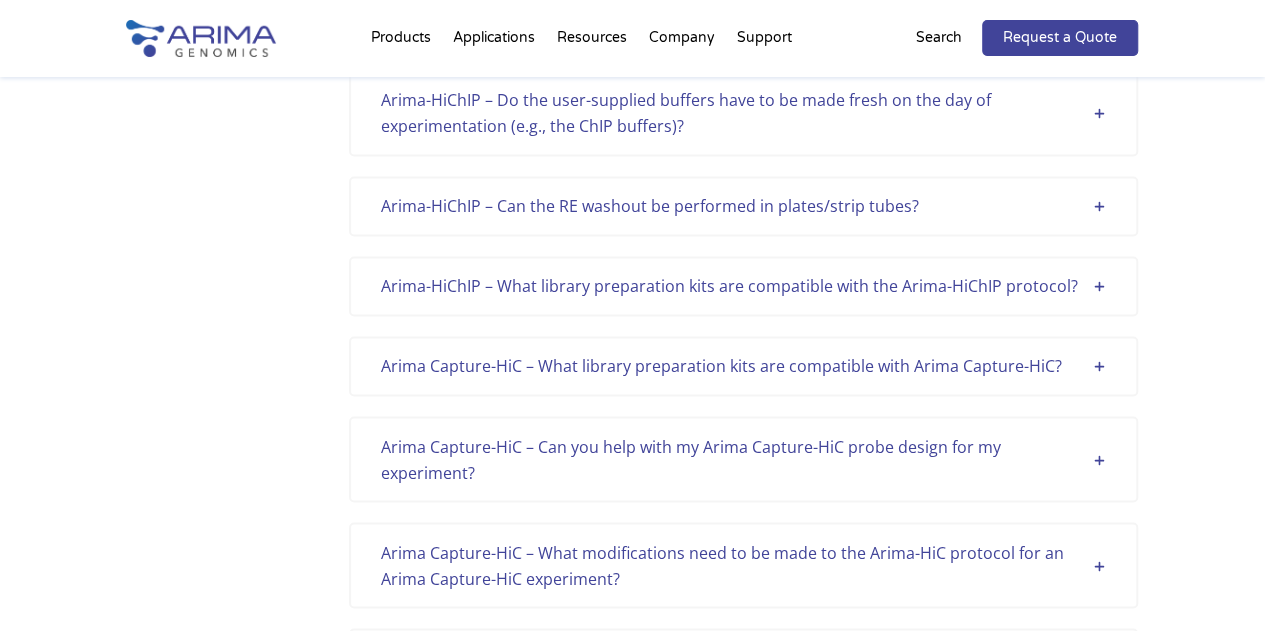 scroll, scrollTop: 5297, scrollLeft: 0, axis: vertical 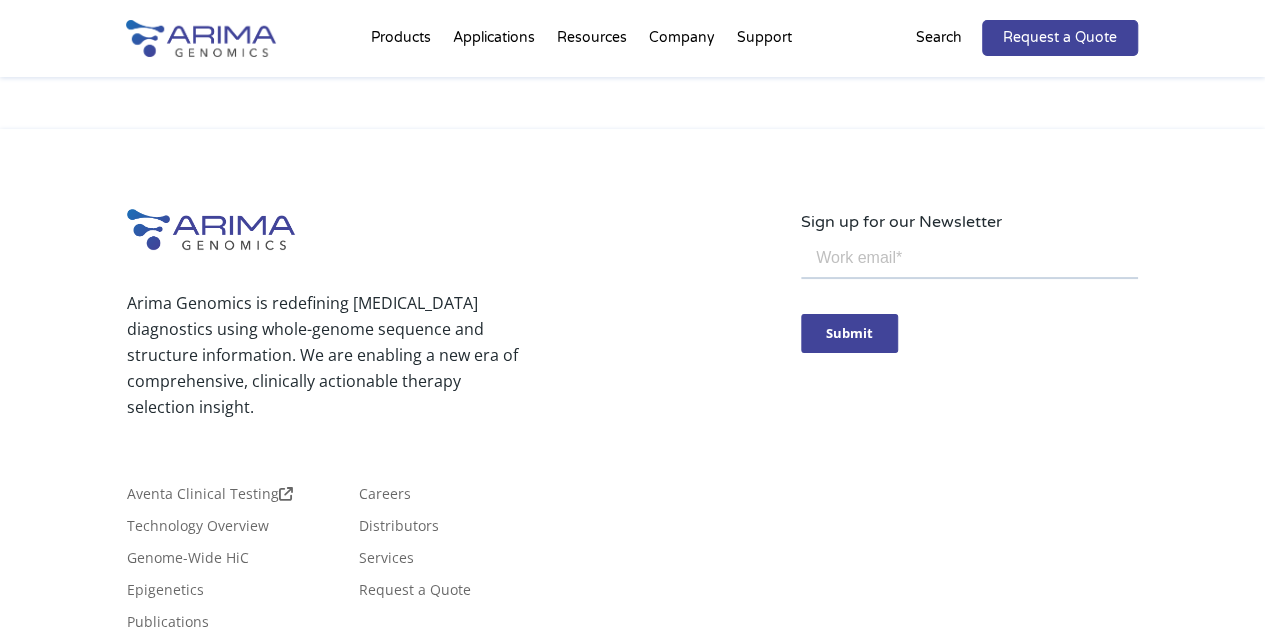 drag, startPoint x: 635, startPoint y: 341, endPoint x: 658, endPoint y: 323, distance: 29.206163 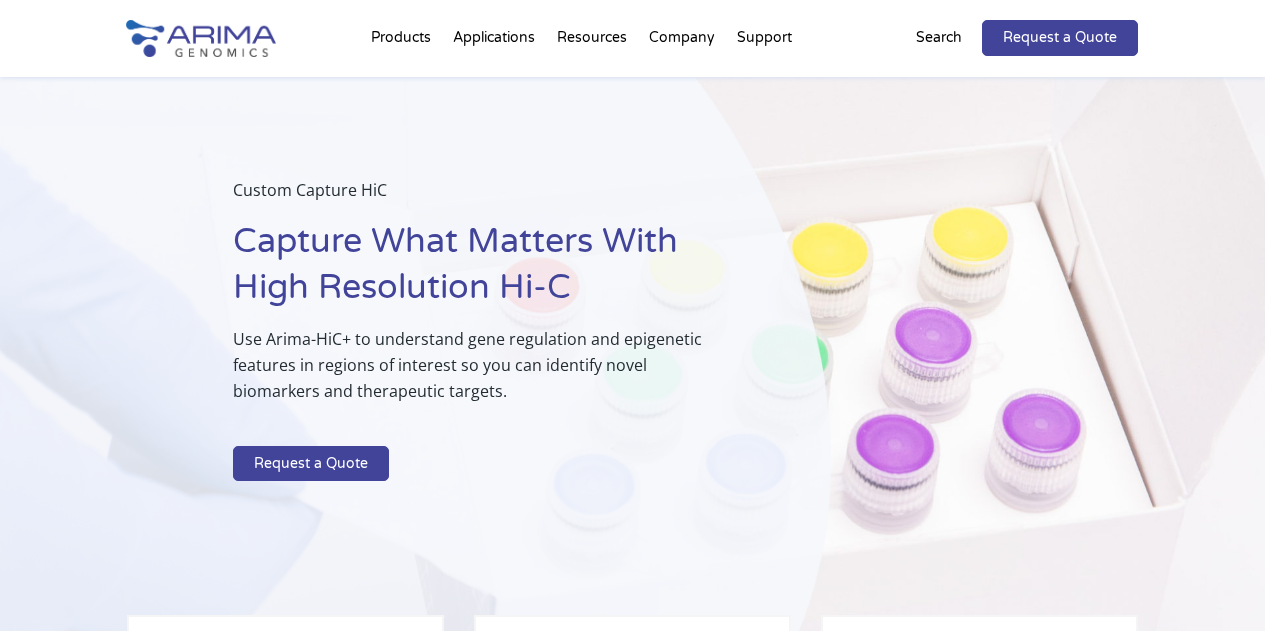 scroll, scrollTop: 2658, scrollLeft: 0, axis: vertical 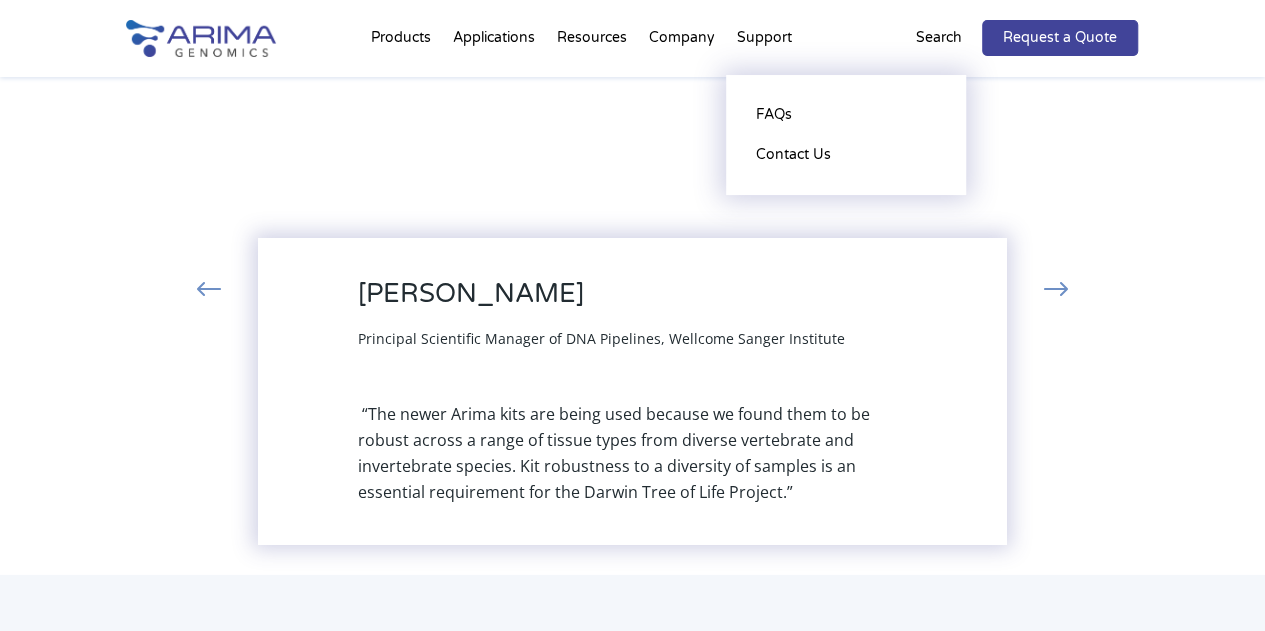 click on "Support FAQs Contact Us" at bounding box center (764, 42) 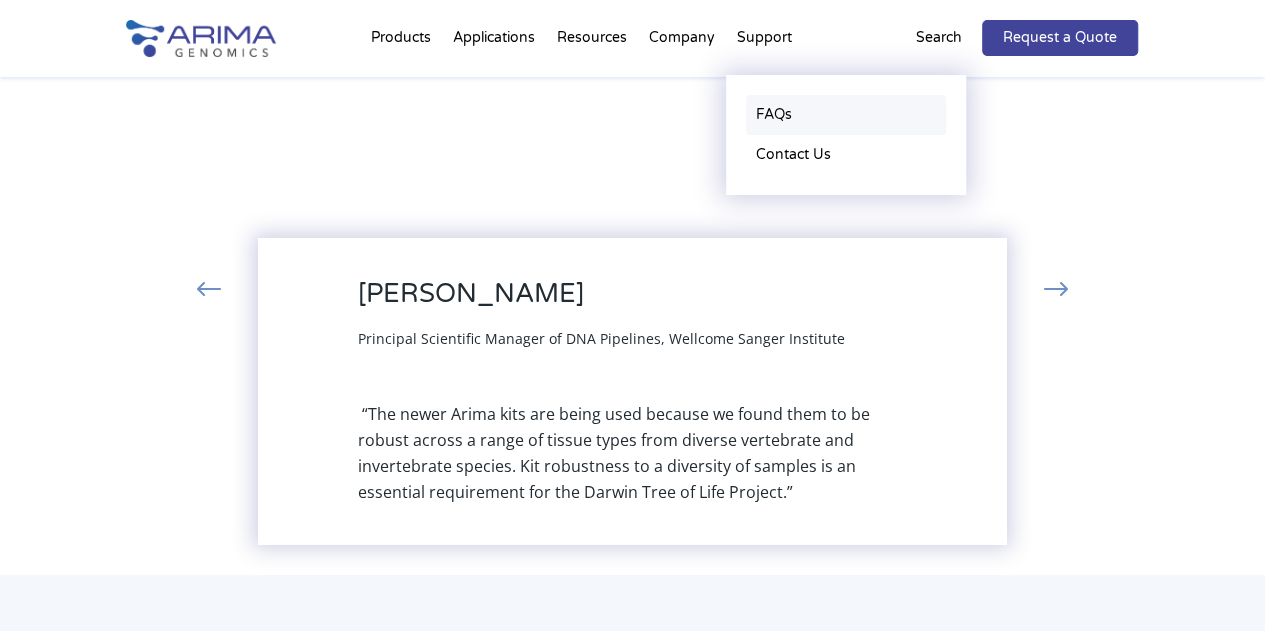 click on "FAQs" at bounding box center (846, 115) 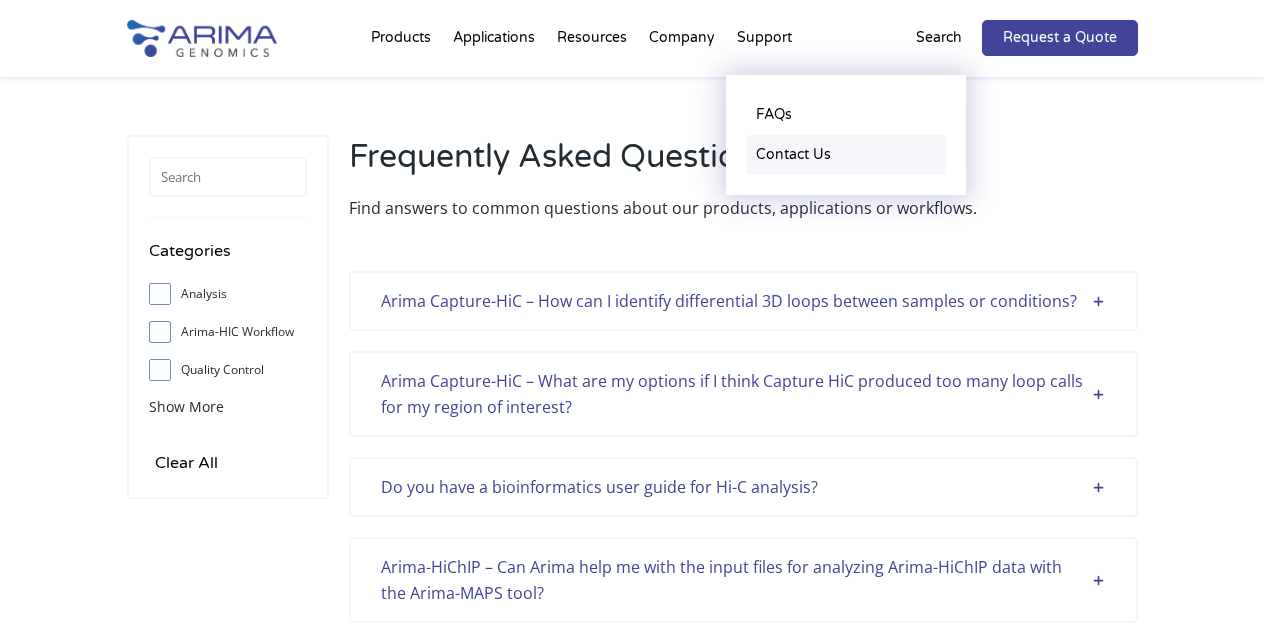 scroll, scrollTop: 0, scrollLeft: 0, axis: both 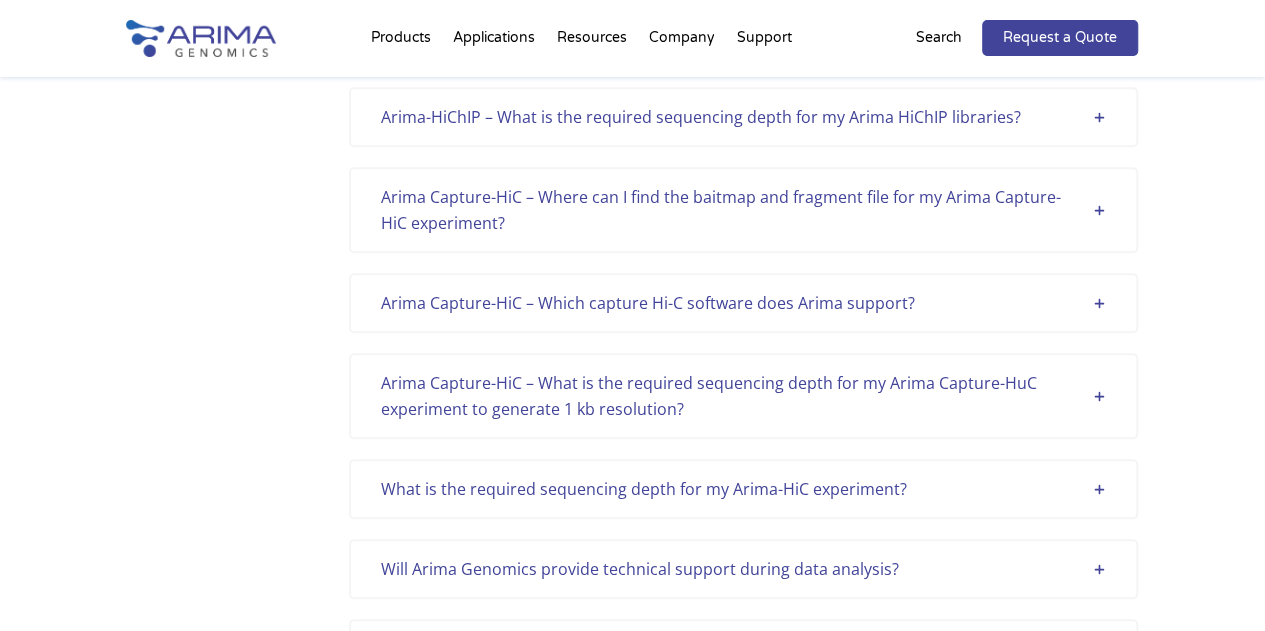 click on "Arima Capture-HiC – Which capture Hi-C software does Arima support?" at bounding box center (743, 303) 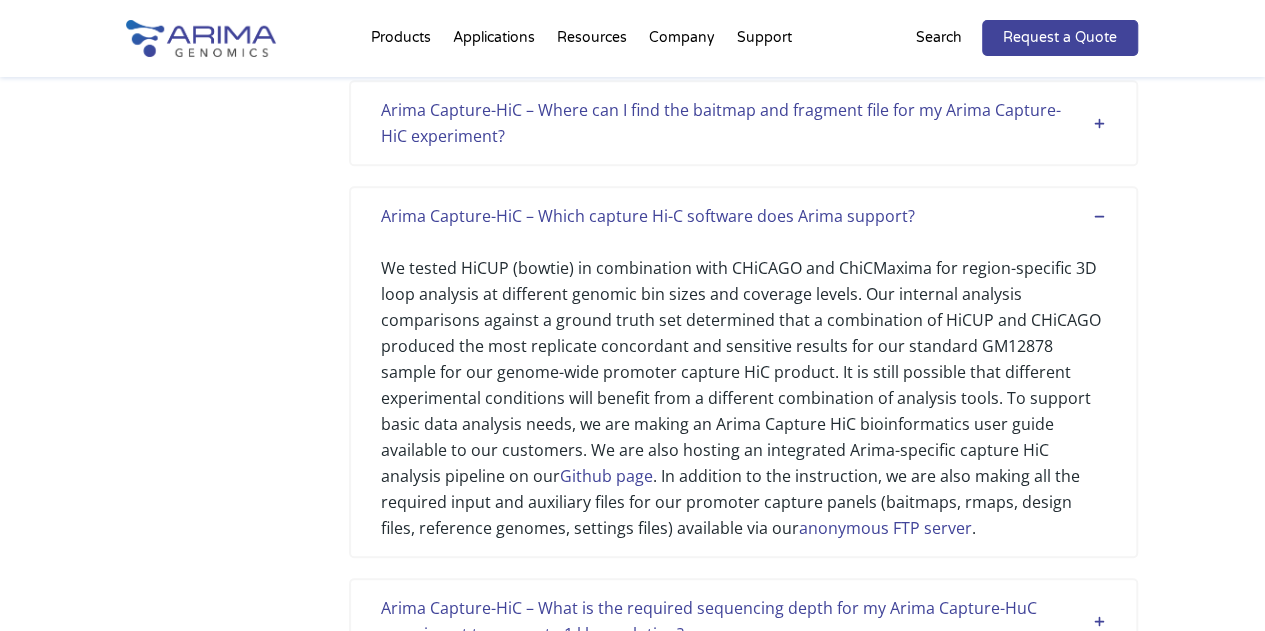 scroll, scrollTop: 726, scrollLeft: 0, axis: vertical 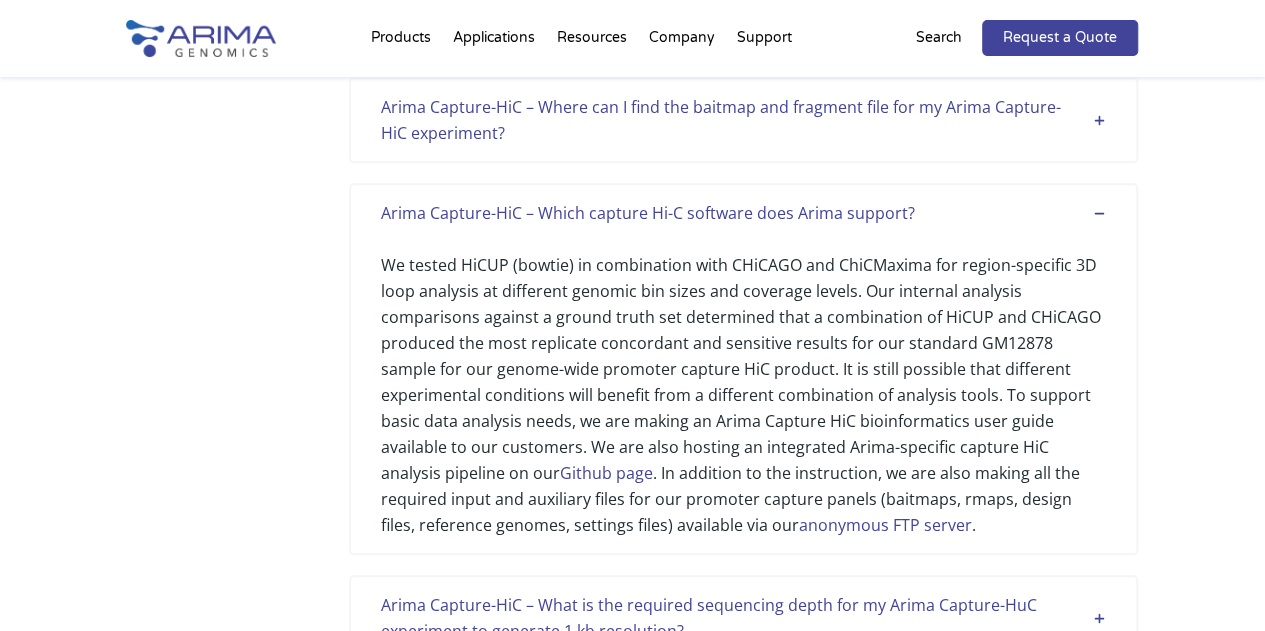 click on "We tested HiCUP (bowtie) in combination with CHiCAGO and ChiCMaxima for region-specific 3D loop analysis at different genomic bin sizes and coverage levels. Our internal analysis comparisons against a ground truth set determined that a combination of HiCUP and CHiCAGO produced the most replicate concordant and sensitive results for our standard GM12878 sample for our genome-wide promoter capture HiC product. It is still possible that different experimental conditions will benefit from a different combination of analysis tools. To support basic data analysis needs, we are making an Arima Capture HiC bioinformatics user guide available to our customers. We are also hosting an integrated Arima-specific capture HiC analysis pipeline on our  Github page . In addition to the instruction, we are also making all the required input and auxiliary files for our promoter capture panels (baitmaps, rmaps, design files, reference genomes, settings files) available via our  anonymous FTP server ." at bounding box center (743, 382) 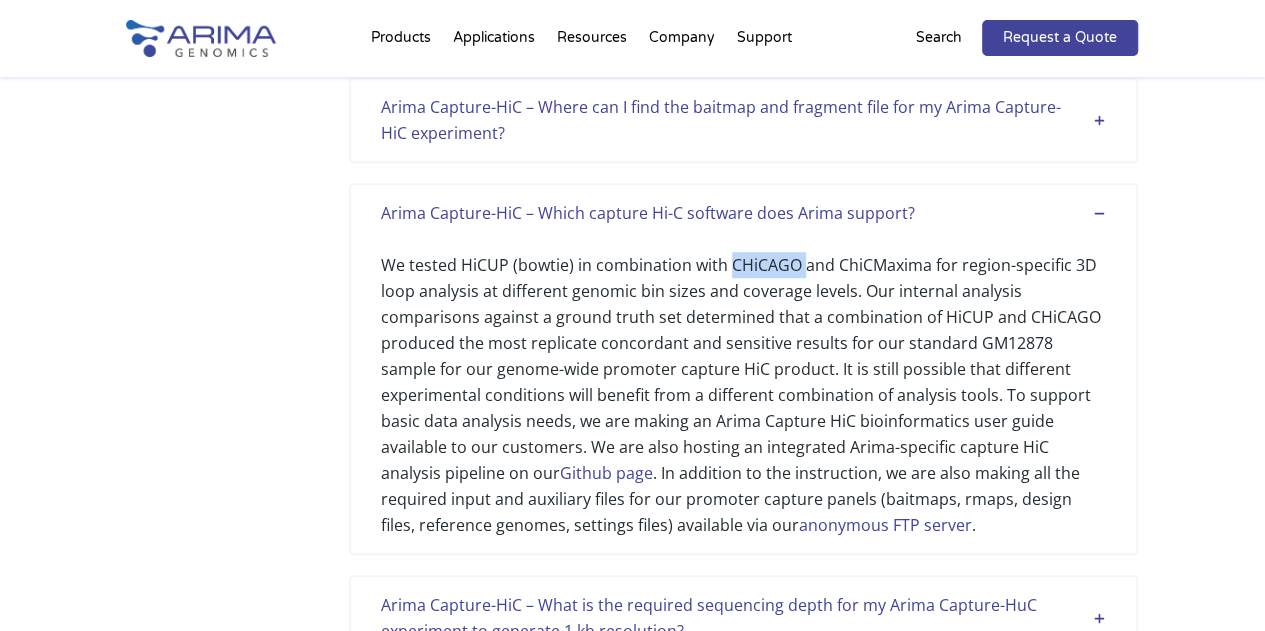 click on "We tested HiCUP (bowtie) in combination with CHiCAGO and ChiCMaxima for region-specific 3D loop analysis at different genomic bin sizes and coverage levels. Our internal analysis comparisons against a ground truth set determined that a combination of HiCUP and CHiCAGO produced the most replicate concordant and sensitive results for our standard GM12878 sample for our genome-wide promoter capture HiC product. It is still possible that different experimental conditions will benefit from a different combination of analysis tools. To support basic data analysis needs, we are making an Arima Capture HiC bioinformatics user guide available to our customers. We are also hosting an integrated Arima-specific capture HiC analysis pipeline on our  Github page . In addition to the instruction, we are also making all the required input and auxiliary files for our promoter capture panels (baitmaps, rmaps, design files, reference genomes, settings files) available via our  anonymous FTP server ." at bounding box center (743, 382) 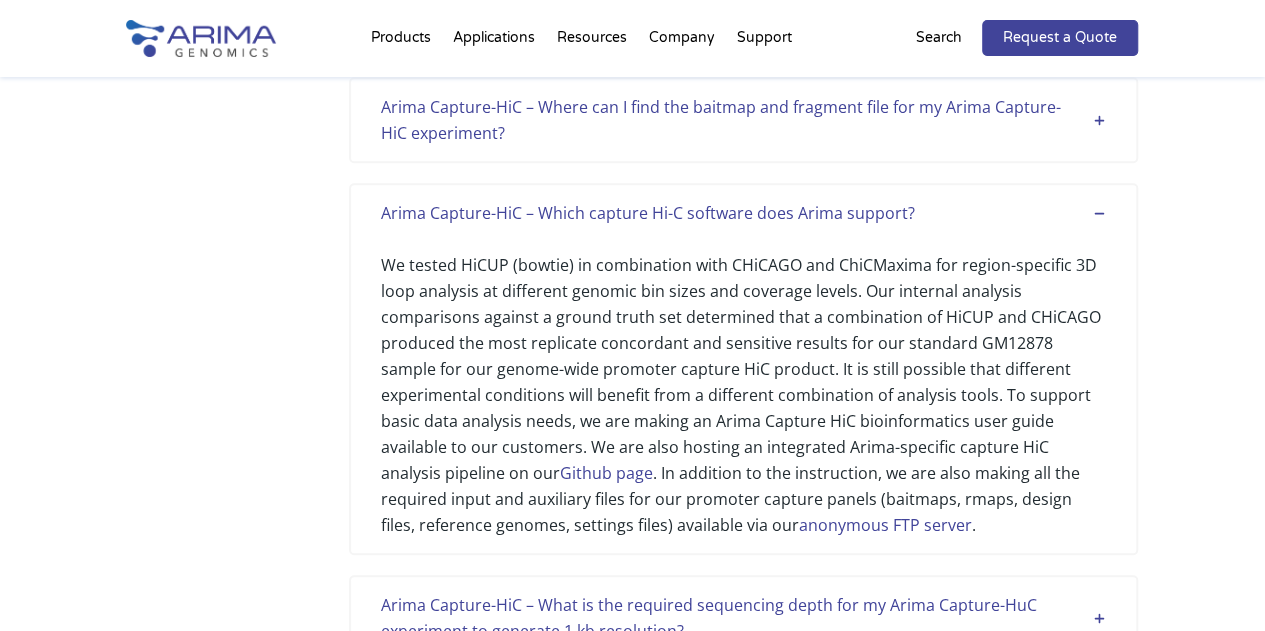 click on "We tested HiCUP (bowtie) in combination with CHiCAGO and ChiCMaxima for region-specific 3D loop analysis at different genomic bin sizes and coverage levels. Our internal analysis comparisons against a ground truth set determined that a combination of HiCUP and CHiCAGO produced the most replicate concordant and sensitive results for our standard GM12878 sample for our genome-wide promoter capture HiC product. It is still possible that different experimental conditions will benefit from a different combination of analysis tools. To support basic data analysis needs, we are making an Arima Capture HiC bioinformatics user guide available to our customers. We are also hosting an integrated Arima-specific capture HiC analysis pipeline on our  Github page . In addition to the instruction, we are also making all the required input and auxiliary files for our promoter capture panels (baitmaps, rmaps, design files, reference genomes, settings files) available via our  anonymous FTP server ." at bounding box center (743, 382) 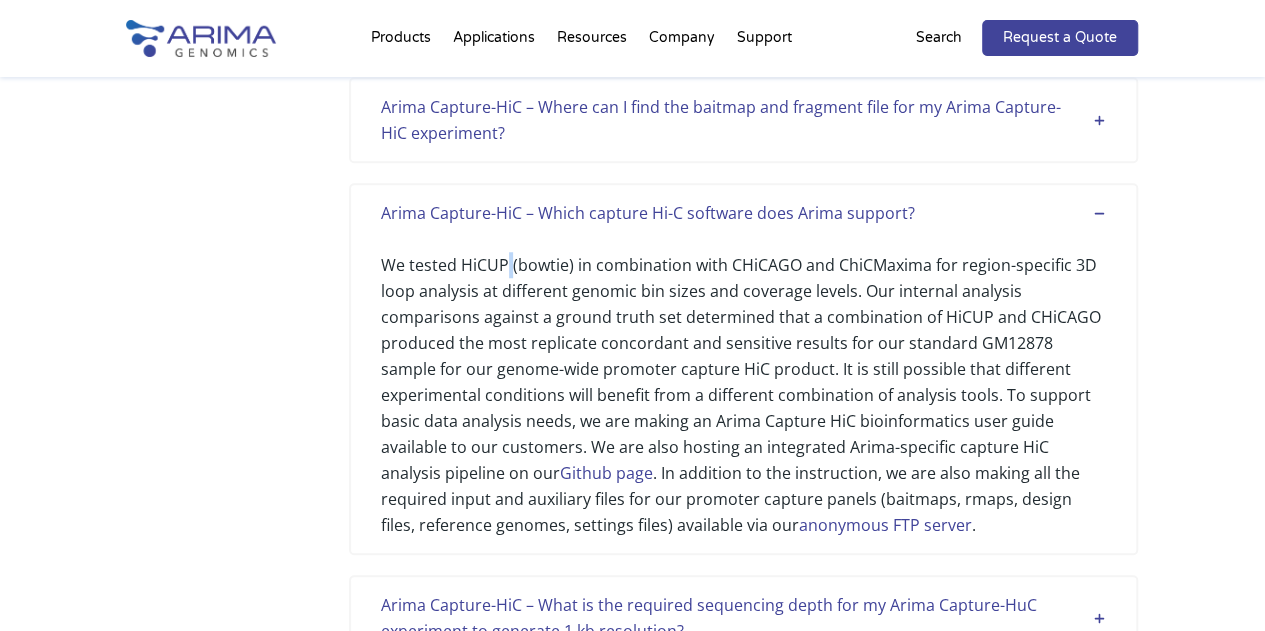 click on "We tested HiCUP (bowtie) in combination with CHiCAGO and ChiCMaxima for region-specific 3D loop analysis at different genomic bin sizes and coverage levels. Our internal analysis comparisons against a ground truth set determined that a combination of HiCUP and CHiCAGO produced the most replicate concordant and sensitive results for our standard GM12878 sample for our genome-wide promoter capture HiC product. It is still possible that different experimental conditions will benefit from a different combination of analysis tools. To support basic data analysis needs, we are making an Arima Capture HiC bioinformatics user guide available to our customers. We are also hosting an integrated Arima-specific capture HiC analysis pipeline on our  Github page . In addition to the instruction, we are also making all the required input and auxiliary files for our promoter capture panels (baitmaps, rmaps, design files, reference genomes, settings files) available via our  anonymous FTP server ." at bounding box center [743, 382] 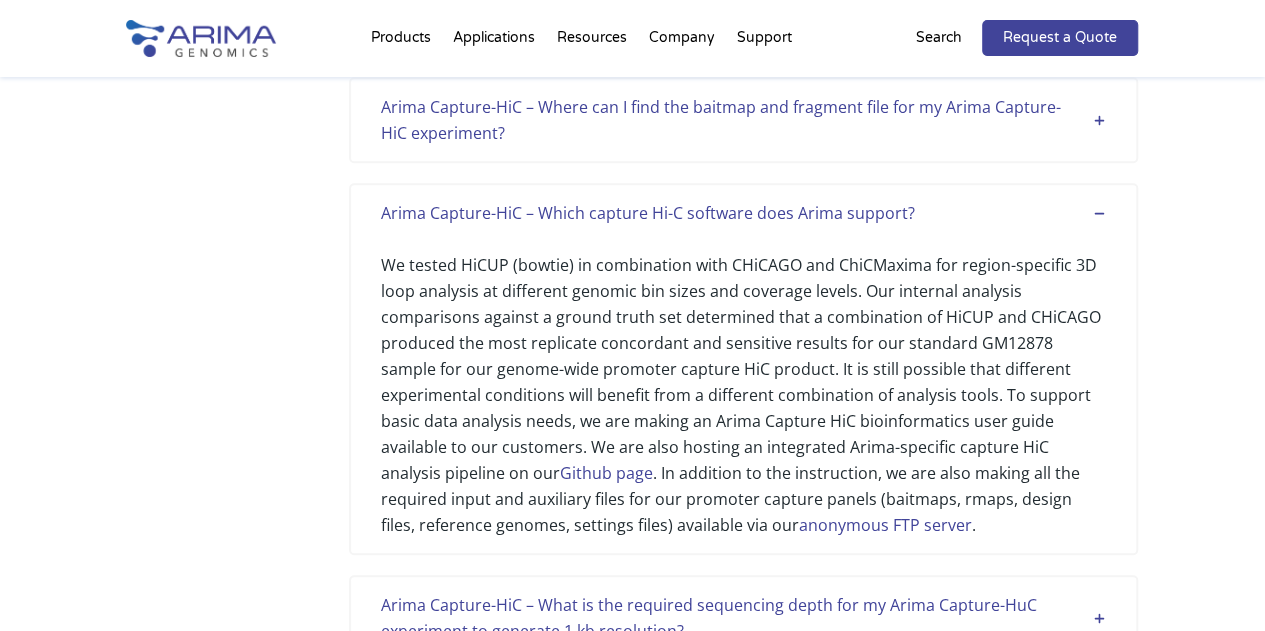 click on "We tested HiCUP (bowtie) in combination with CHiCAGO and ChiCMaxima for region-specific 3D loop analysis at different genomic bin sizes and coverage levels. Our internal analysis comparisons against a ground truth set determined that a combination of HiCUP and CHiCAGO produced the most replicate concordant and sensitive results for our standard GM12878 sample for our genome-wide promoter capture HiC product. It is still possible that different experimental conditions will benefit from a different combination of analysis tools. To support basic data analysis needs, we are making an Arima Capture HiC bioinformatics user guide available to our customers. We are also hosting an integrated Arima-specific capture HiC analysis pipeline on our  Github page . In addition to the instruction, we are also making all the required input and auxiliary files for our promoter capture panels (baitmaps, rmaps, design files, reference genomes, settings files) available via our  anonymous FTP server ." at bounding box center (743, 382) 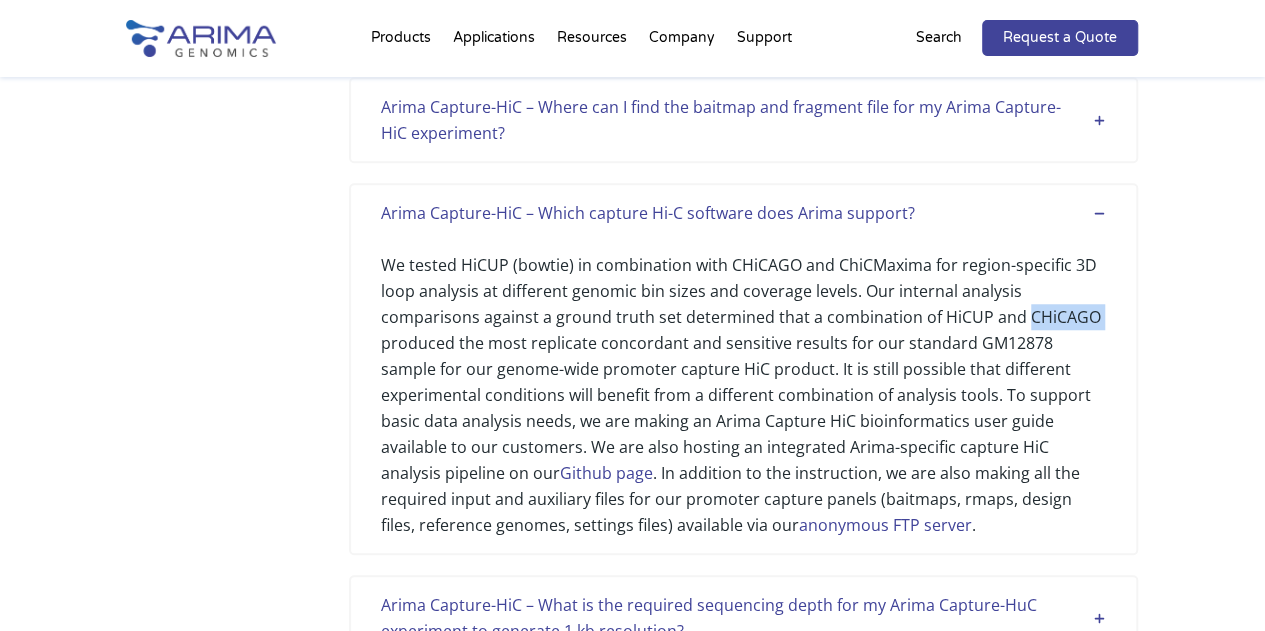 click on "We tested HiCUP (bowtie) in combination with CHiCAGO and ChiCMaxima for region-specific 3D loop analysis at different genomic bin sizes and coverage levels. Our internal analysis comparisons against a ground truth set determined that a combination of HiCUP and CHiCAGO produced the most replicate concordant and sensitive results for our standard GM12878 sample for our genome-wide promoter capture HiC product. It is still possible that different experimental conditions will benefit from a different combination of analysis tools. To support basic data analysis needs, we are making an Arima Capture HiC bioinformatics user guide available to our customers. We are also hosting an integrated Arima-specific capture HiC analysis pipeline on our  Github page . In addition to the instruction, we are also making all the required input and auxiliary files for our promoter capture panels (baitmaps, rmaps, design files, reference genomes, settings files) available via our  anonymous FTP server ." at bounding box center (743, 382) 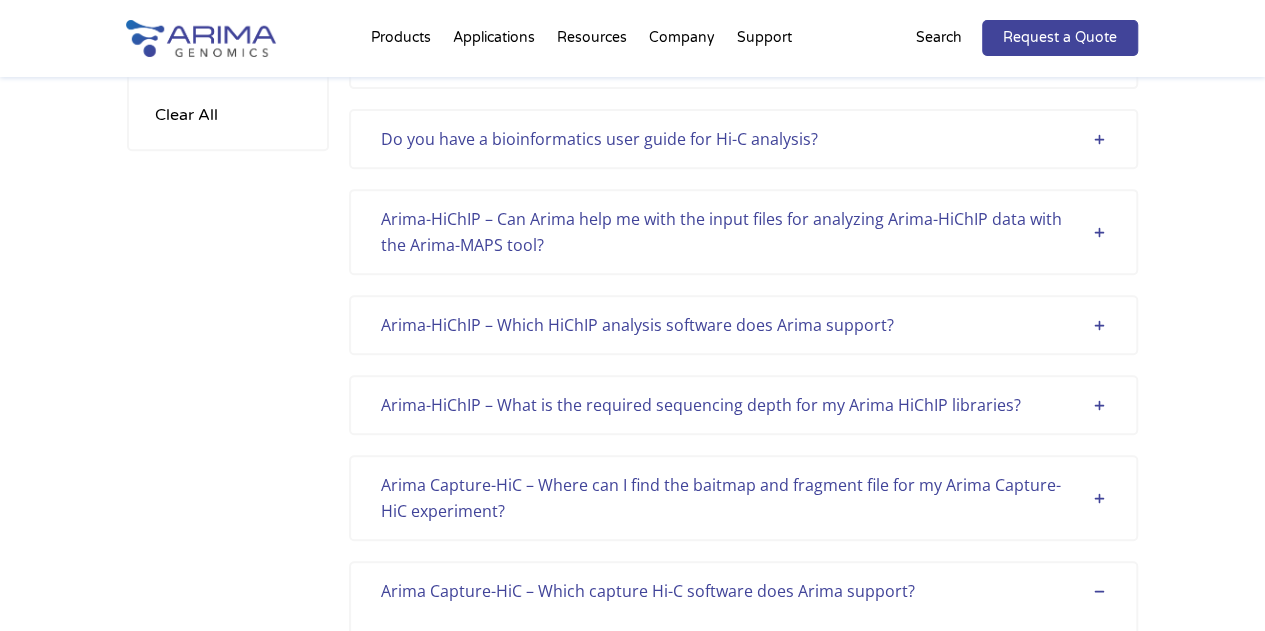 scroll, scrollTop: 340, scrollLeft: 0, axis: vertical 